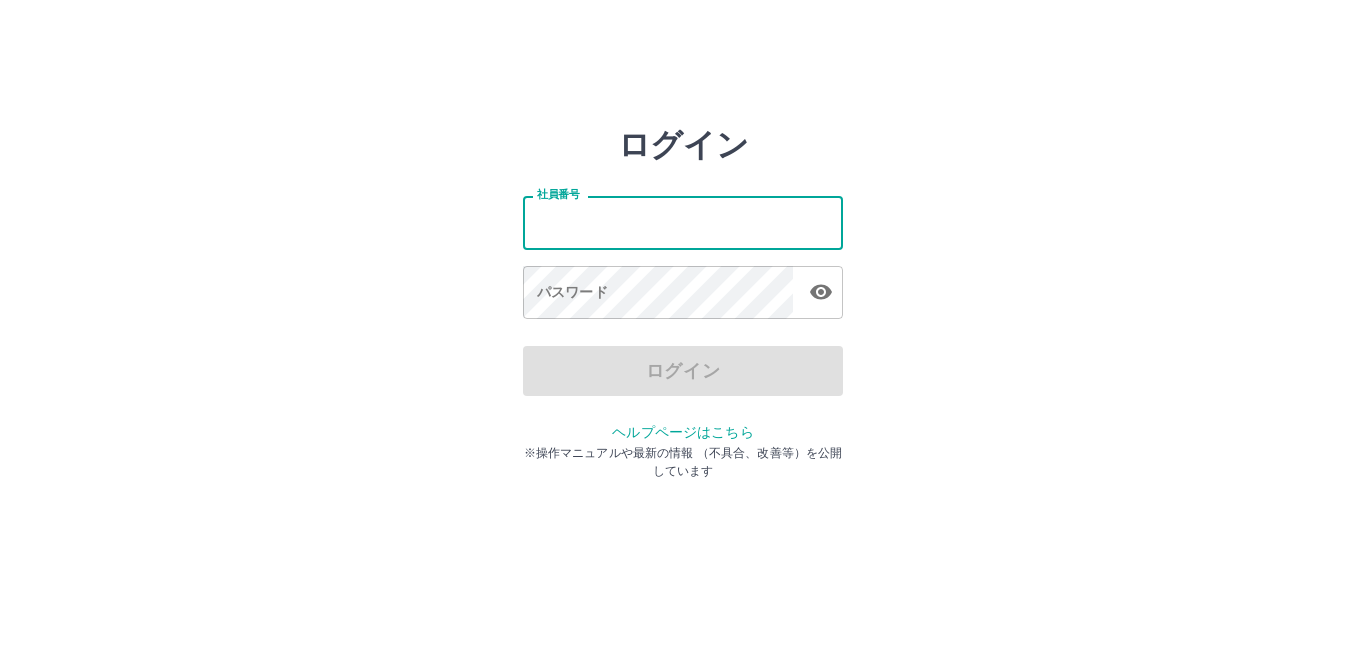 scroll, scrollTop: 0, scrollLeft: 0, axis: both 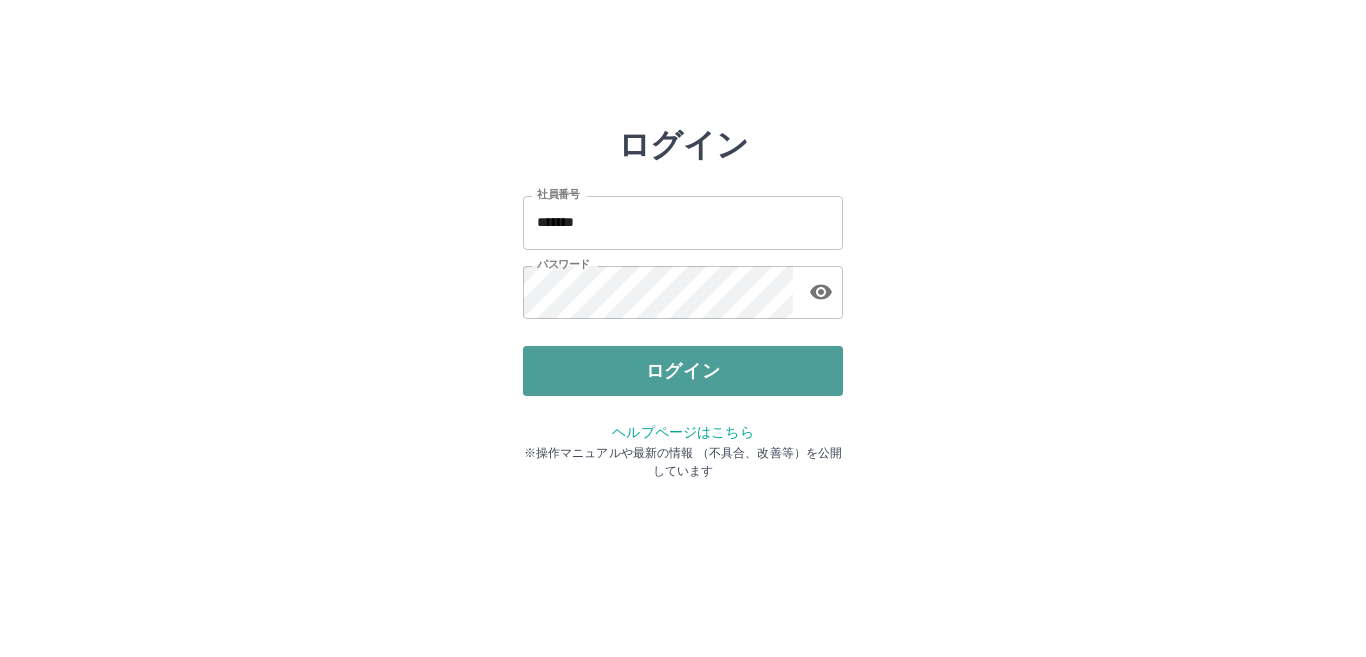 click on "ログイン" at bounding box center (683, 371) 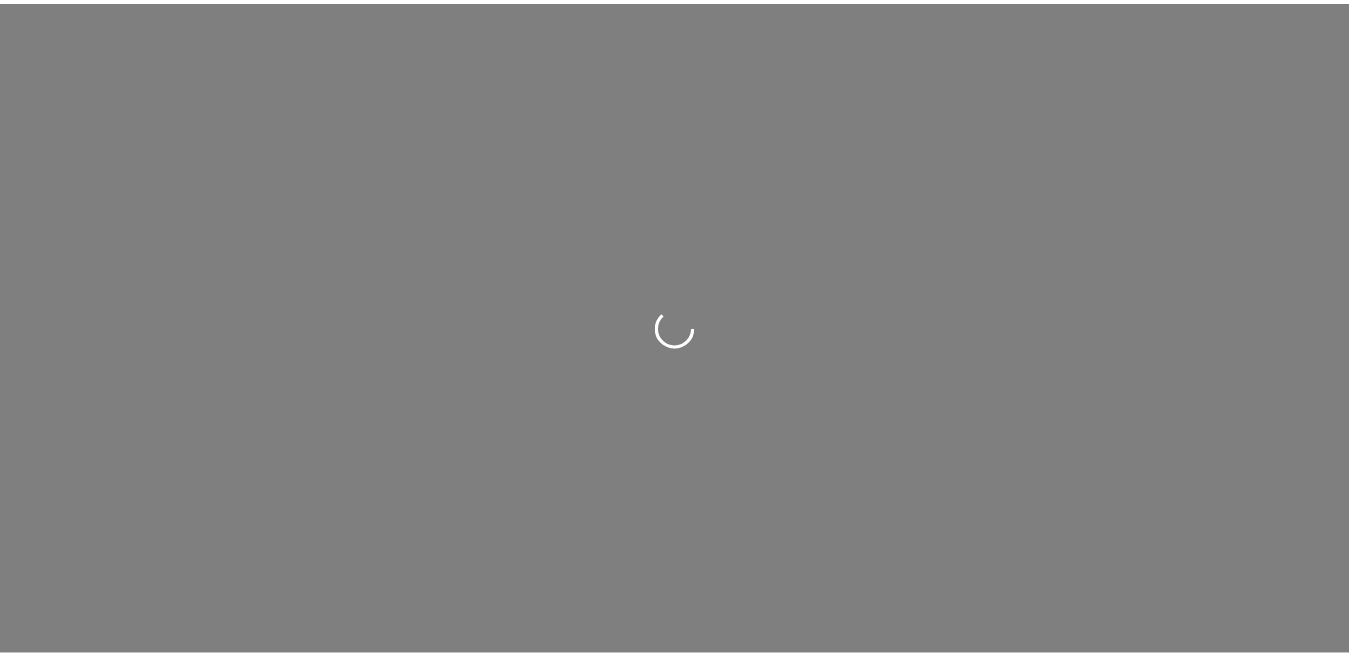 scroll, scrollTop: 0, scrollLeft: 0, axis: both 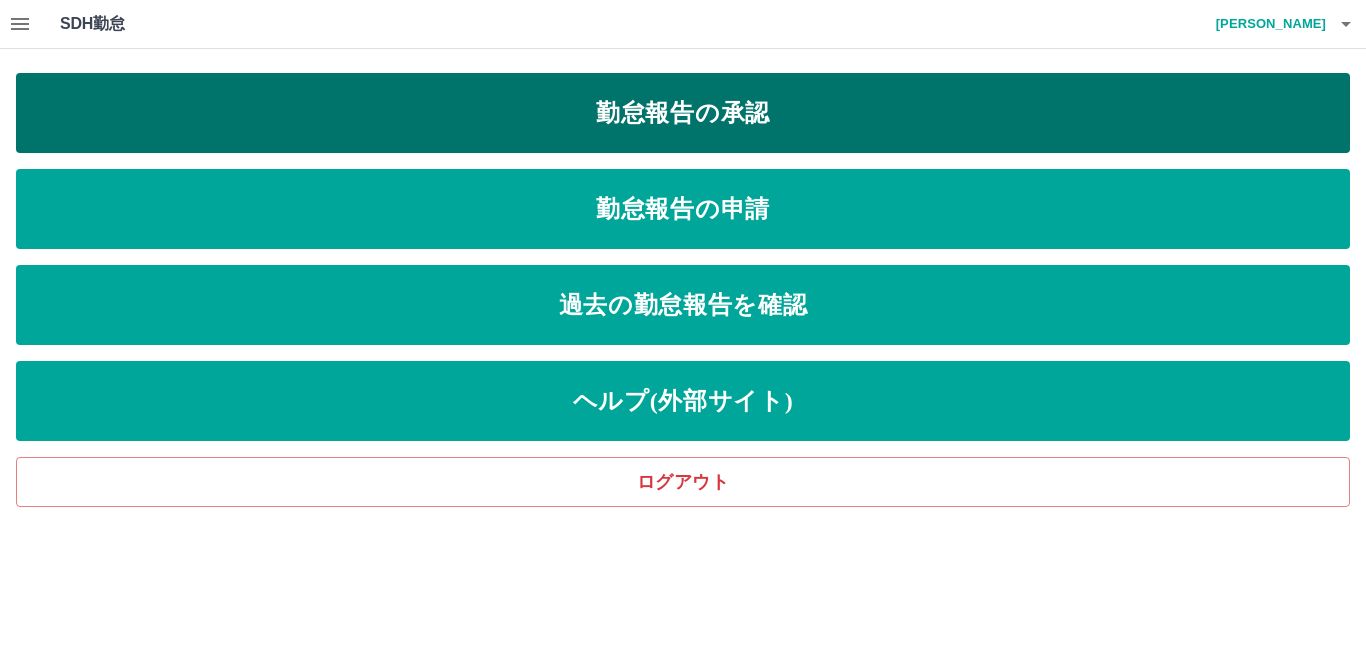 click on "勤怠報告の承認" at bounding box center [683, 113] 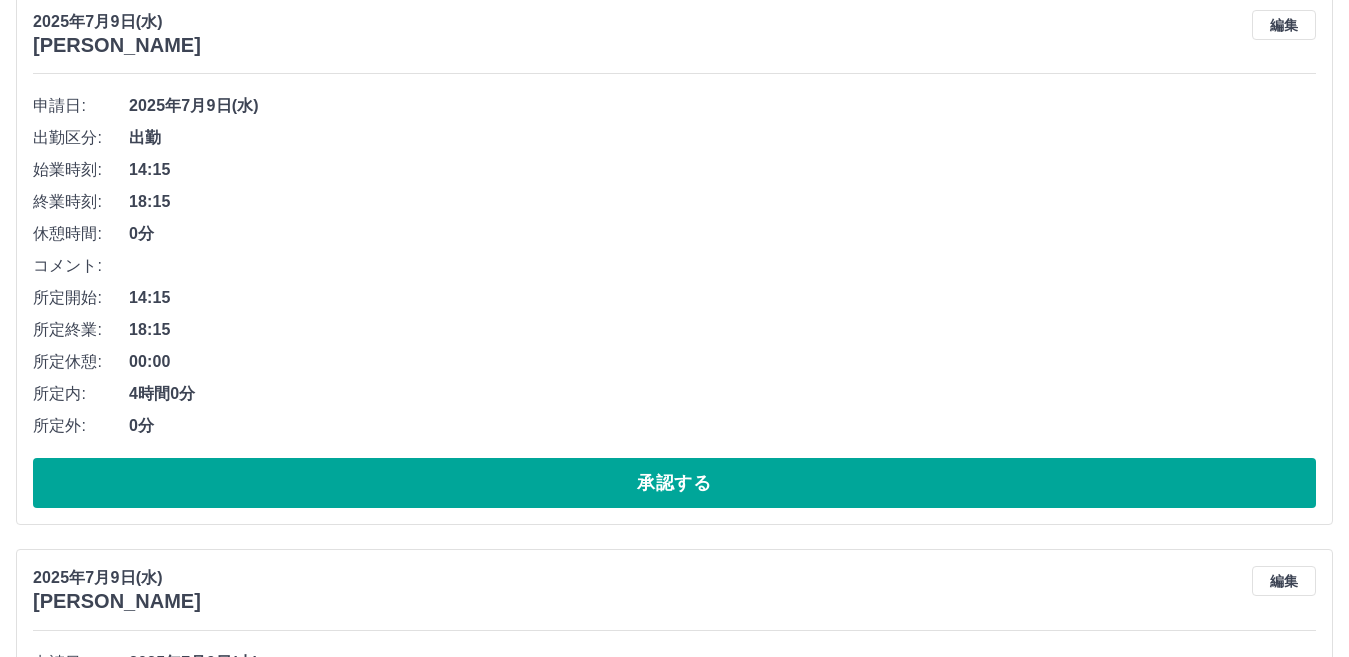 scroll, scrollTop: 800, scrollLeft: 0, axis: vertical 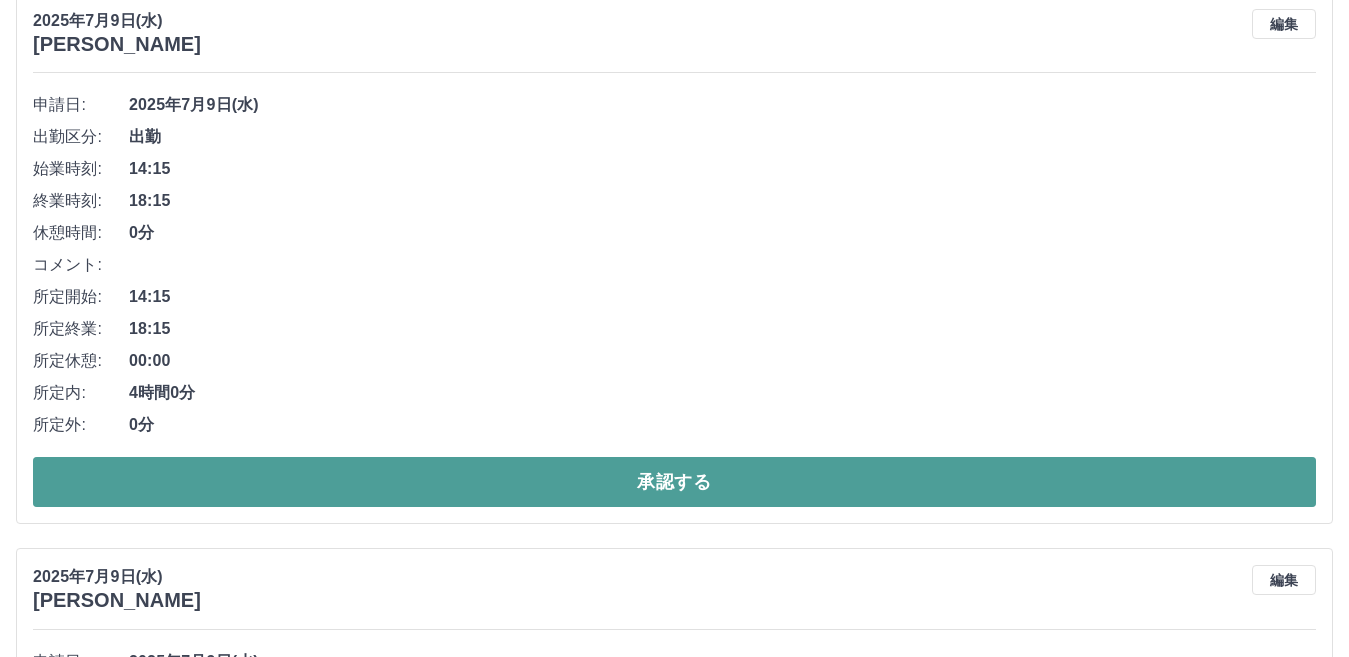 click on "承認する" at bounding box center (674, 482) 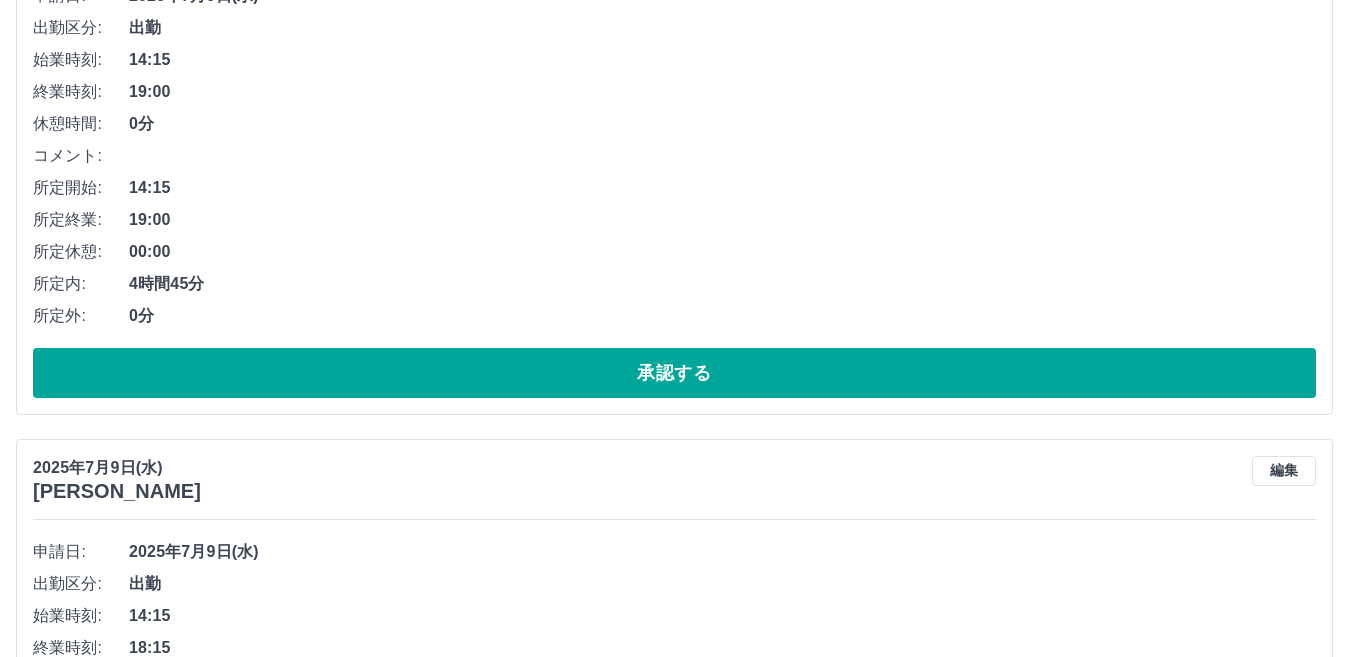 scroll, scrollTop: 3144, scrollLeft: 0, axis: vertical 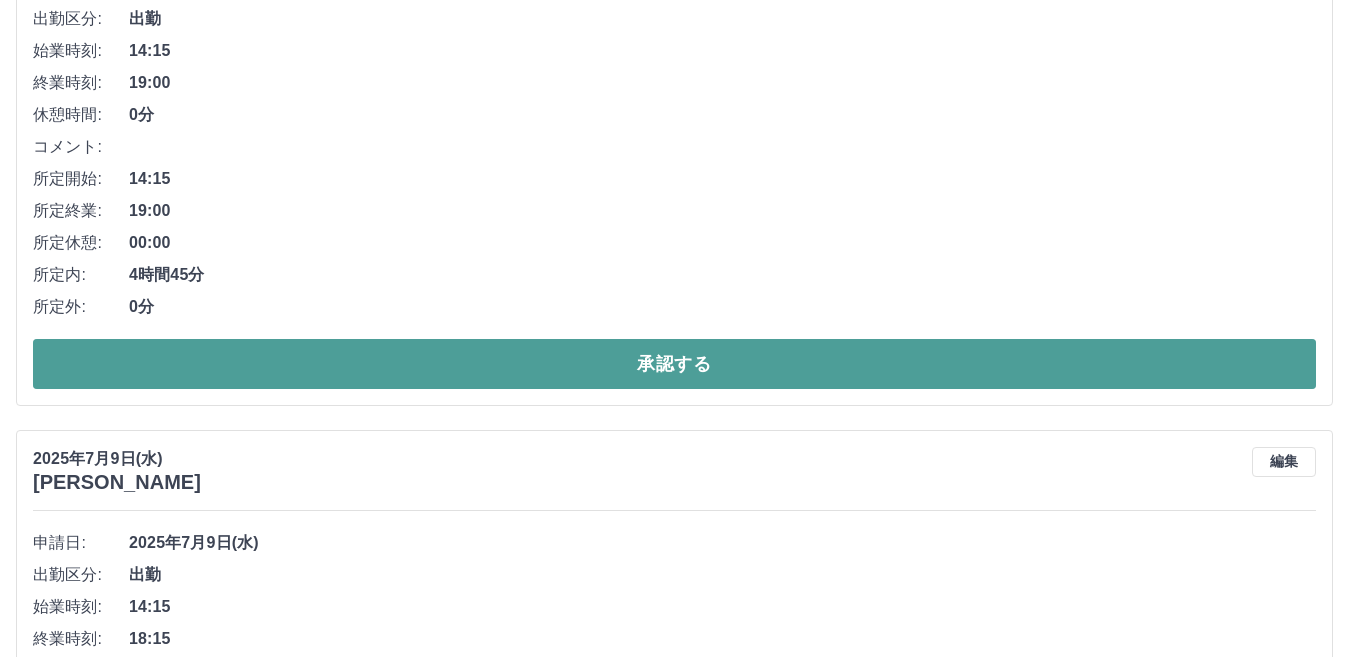 click on "承認する" at bounding box center (674, 364) 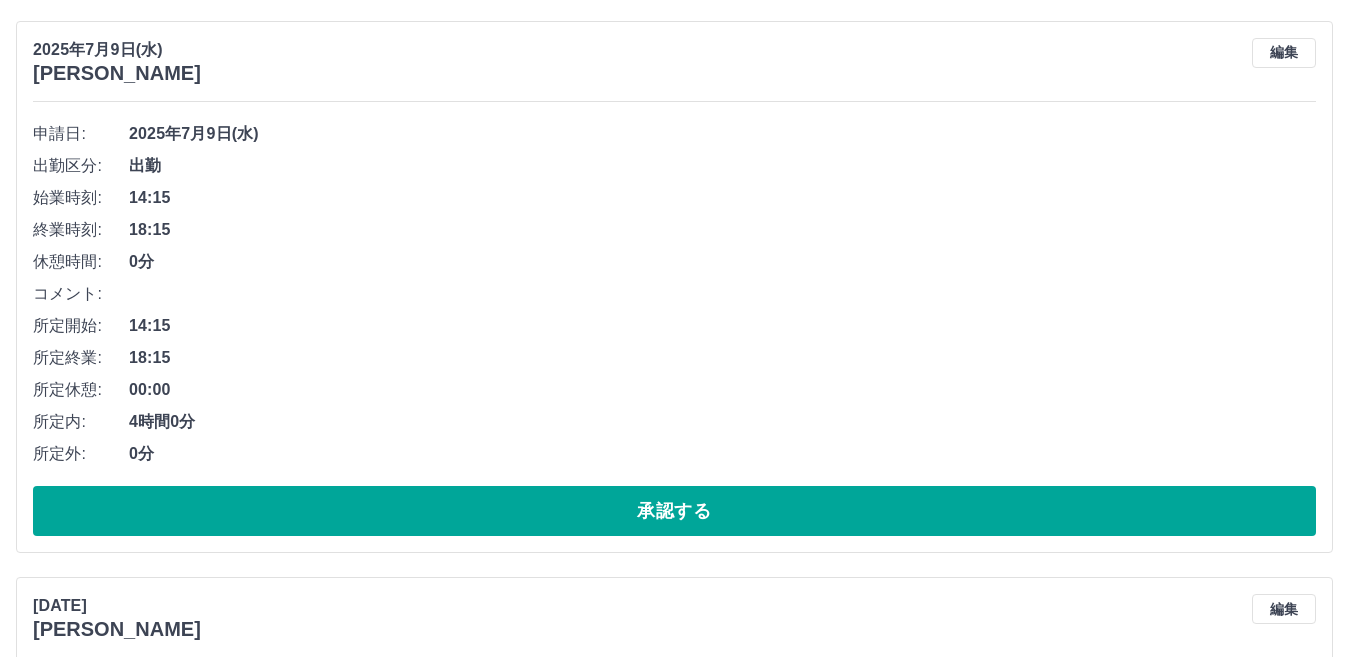 scroll, scrollTop: 3588, scrollLeft: 0, axis: vertical 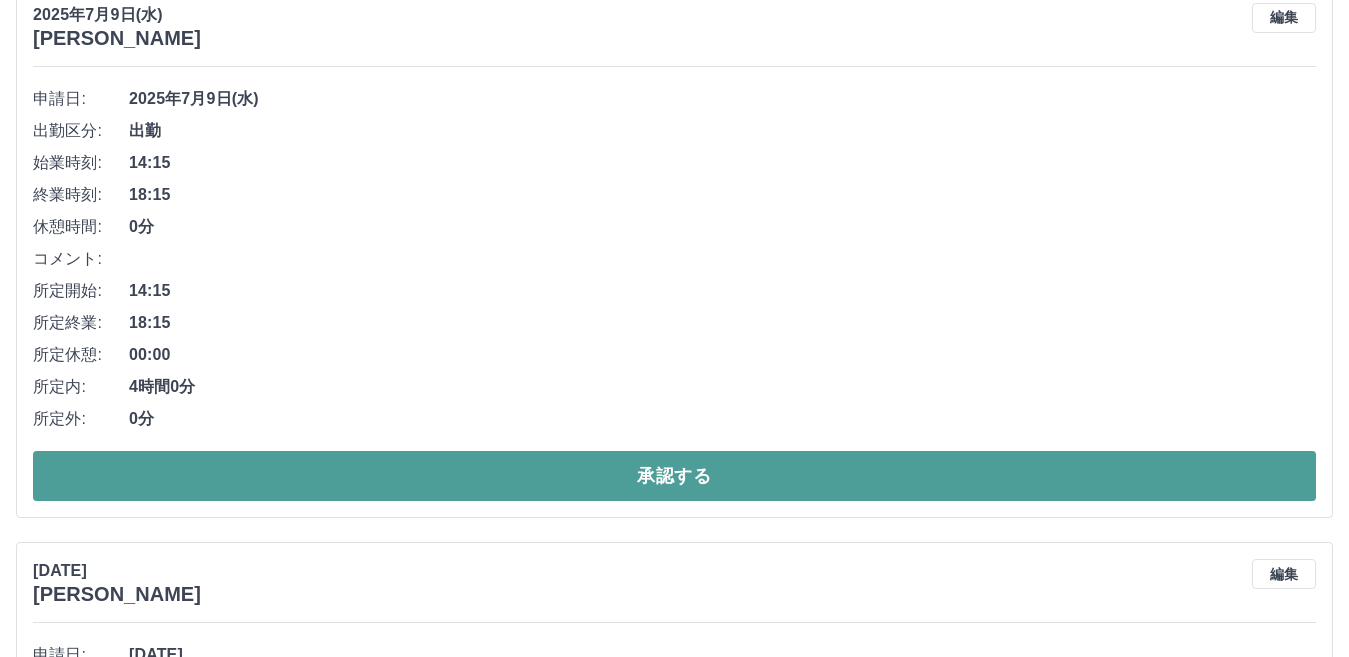 click on "承認する" at bounding box center (674, 476) 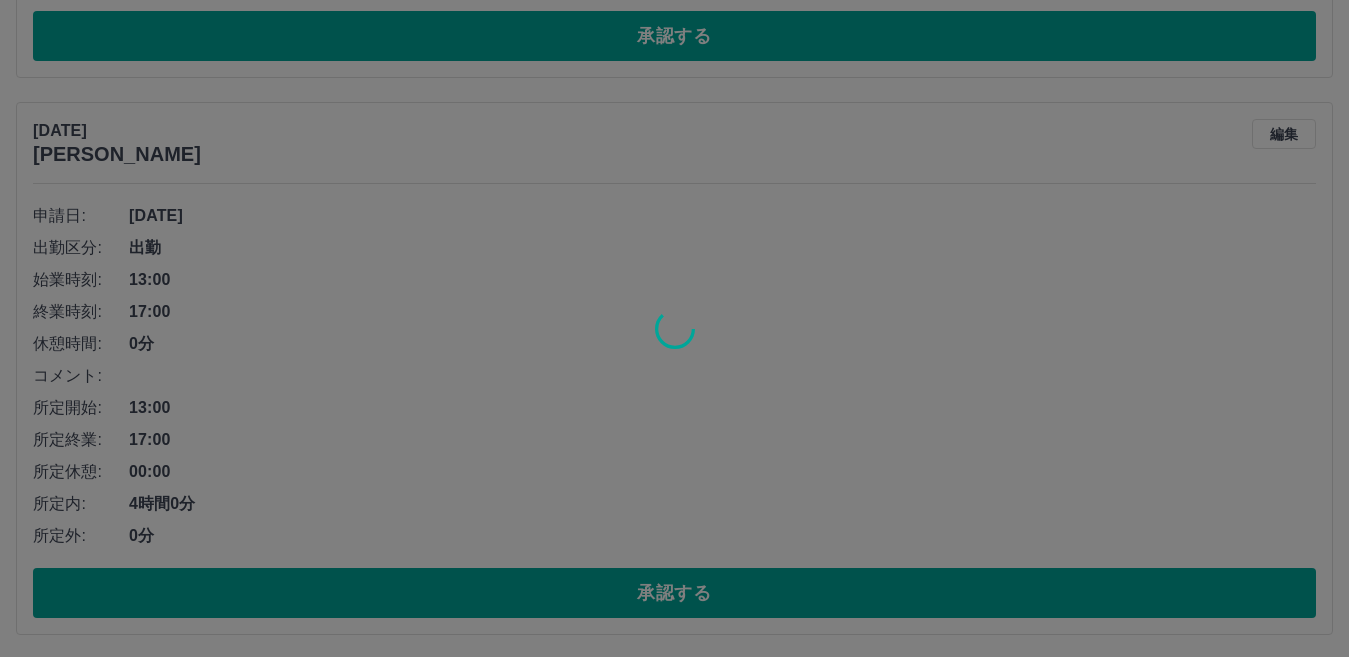 scroll, scrollTop: 4032, scrollLeft: 0, axis: vertical 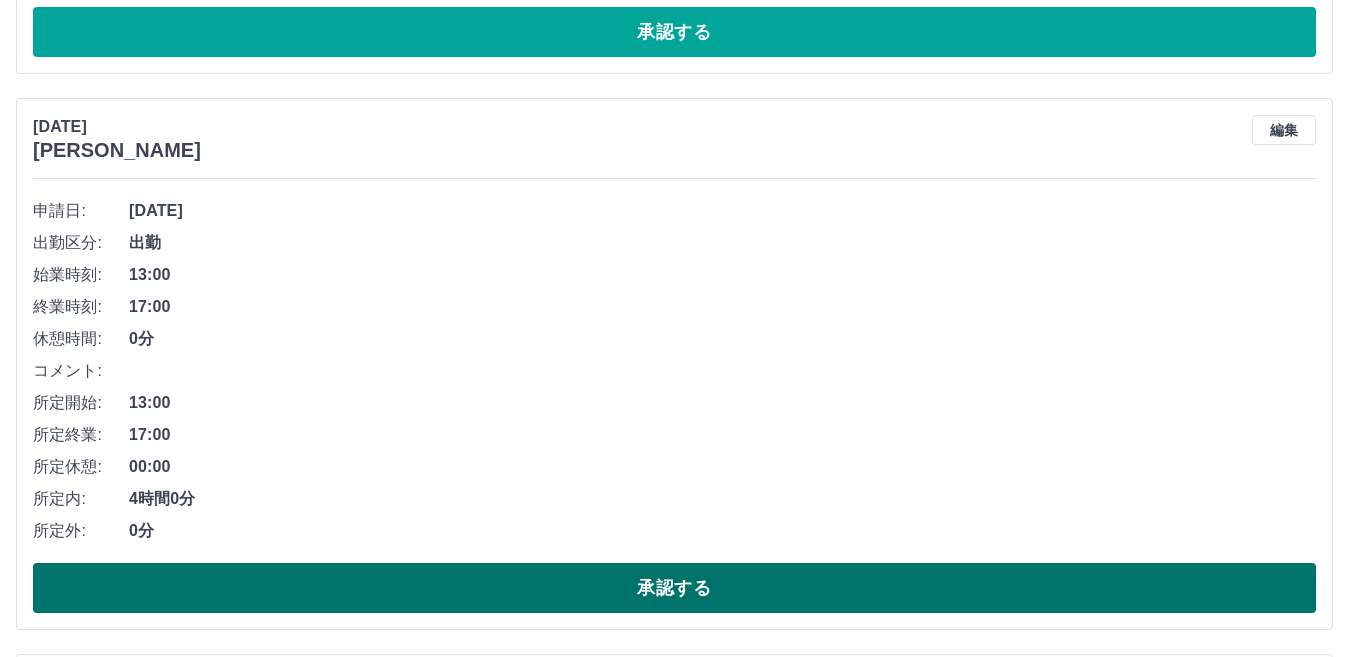 click on "承認する" at bounding box center [674, 588] 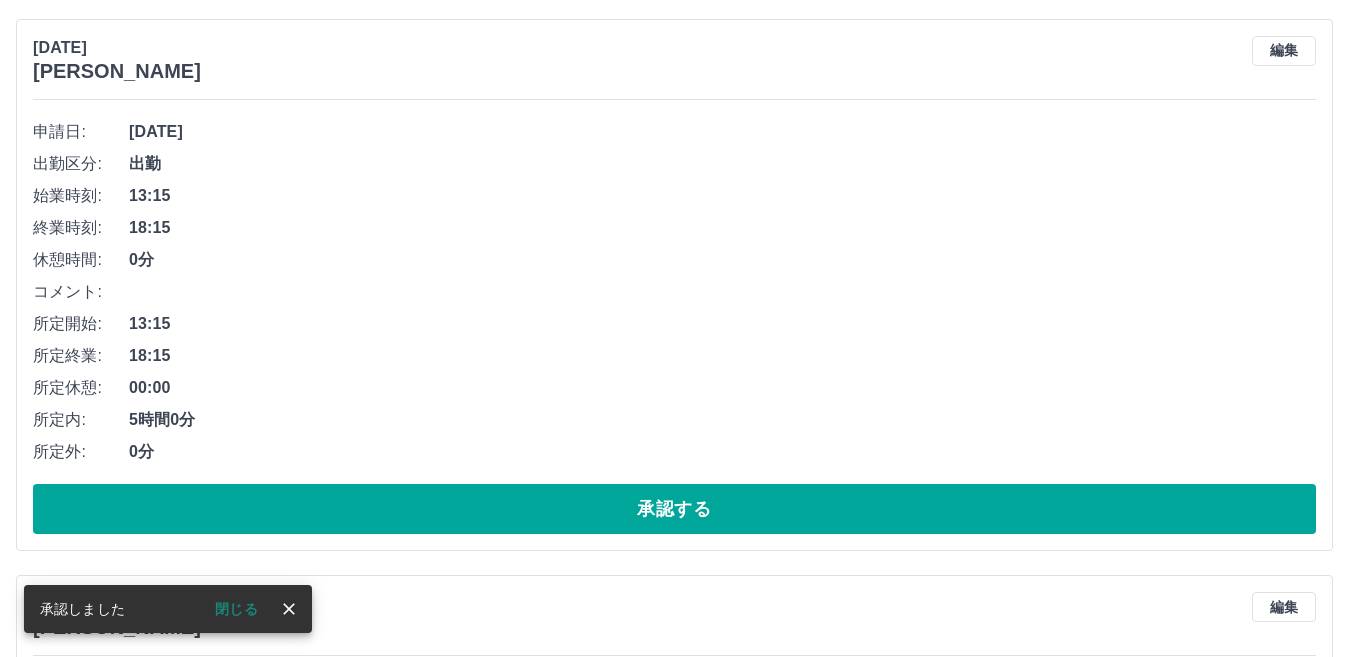 scroll, scrollTop: 4976, scrollLeft: 0, axis: vertical 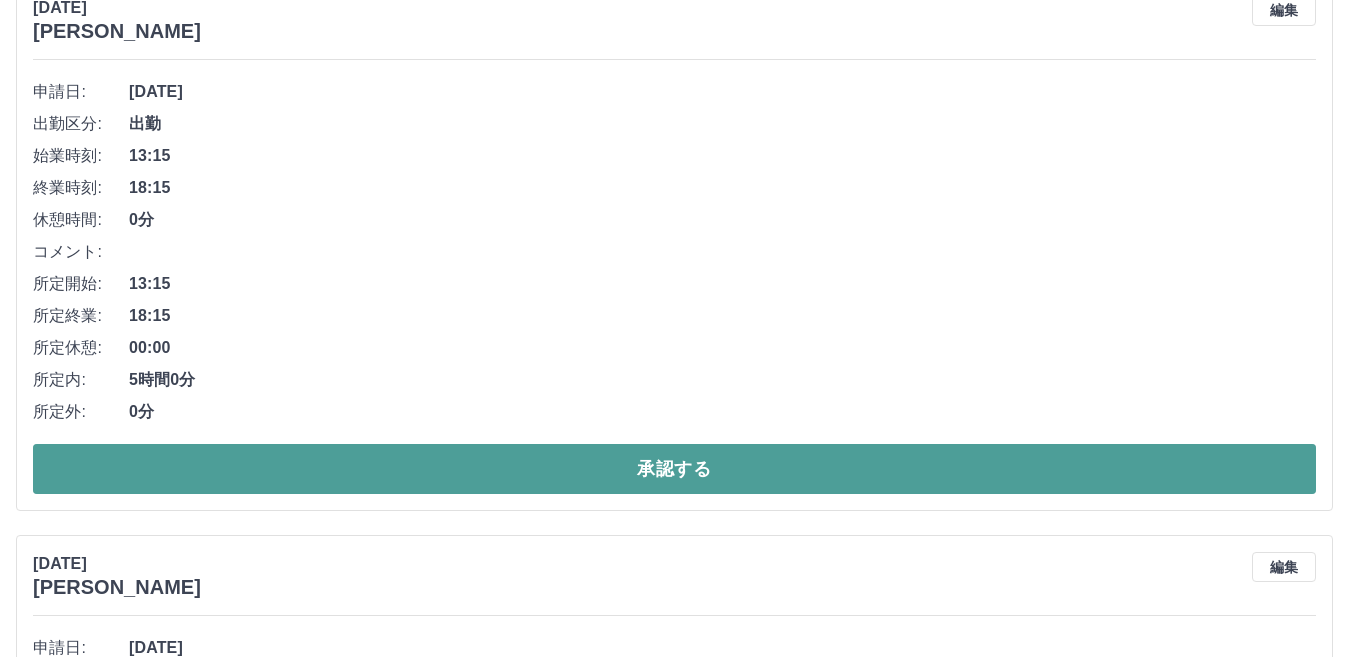 click on "承認する" at bounding box center (674, 469) 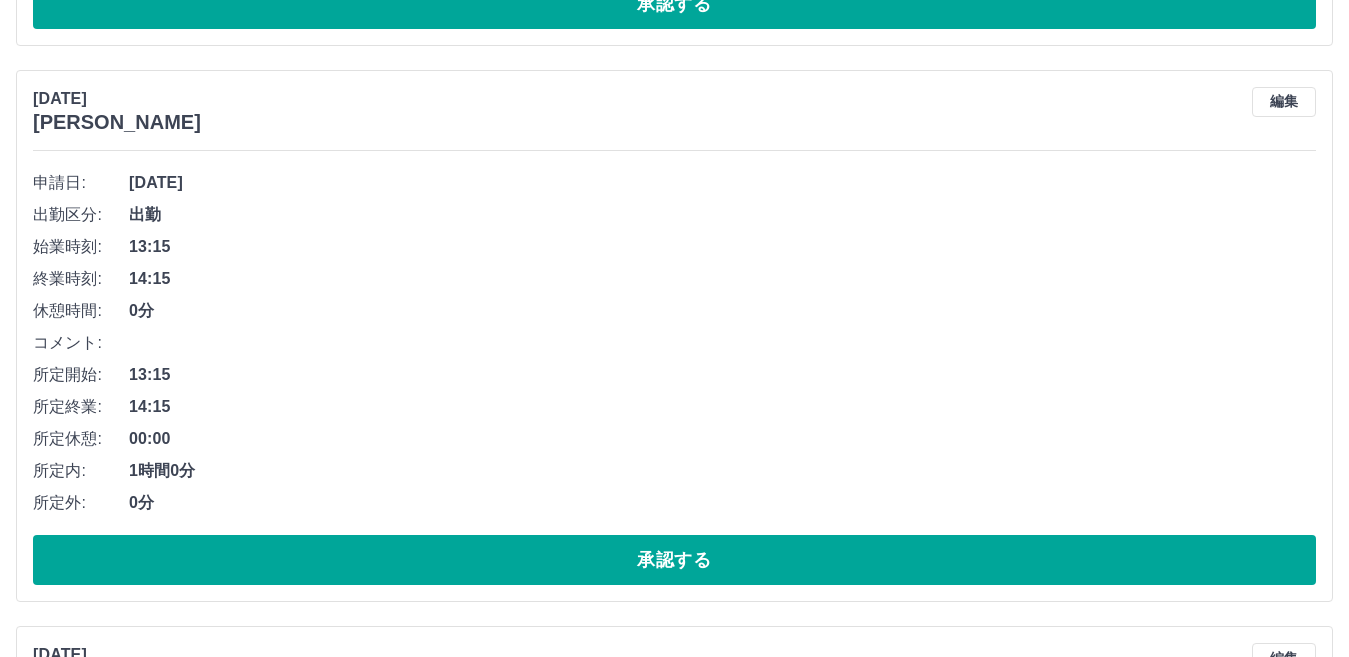 scroll, scrollTop: 4920, scrollLeft: 0, axis: vertical 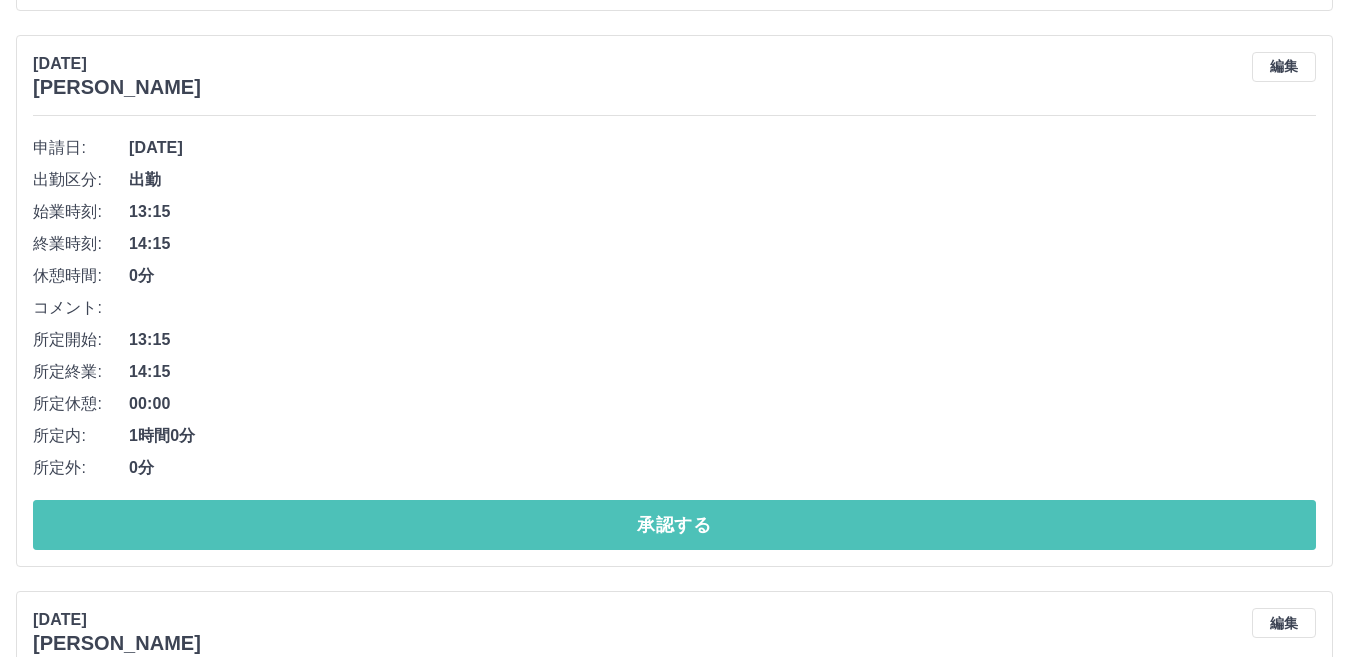 click on "承認する" at bounding box center [674, 525] 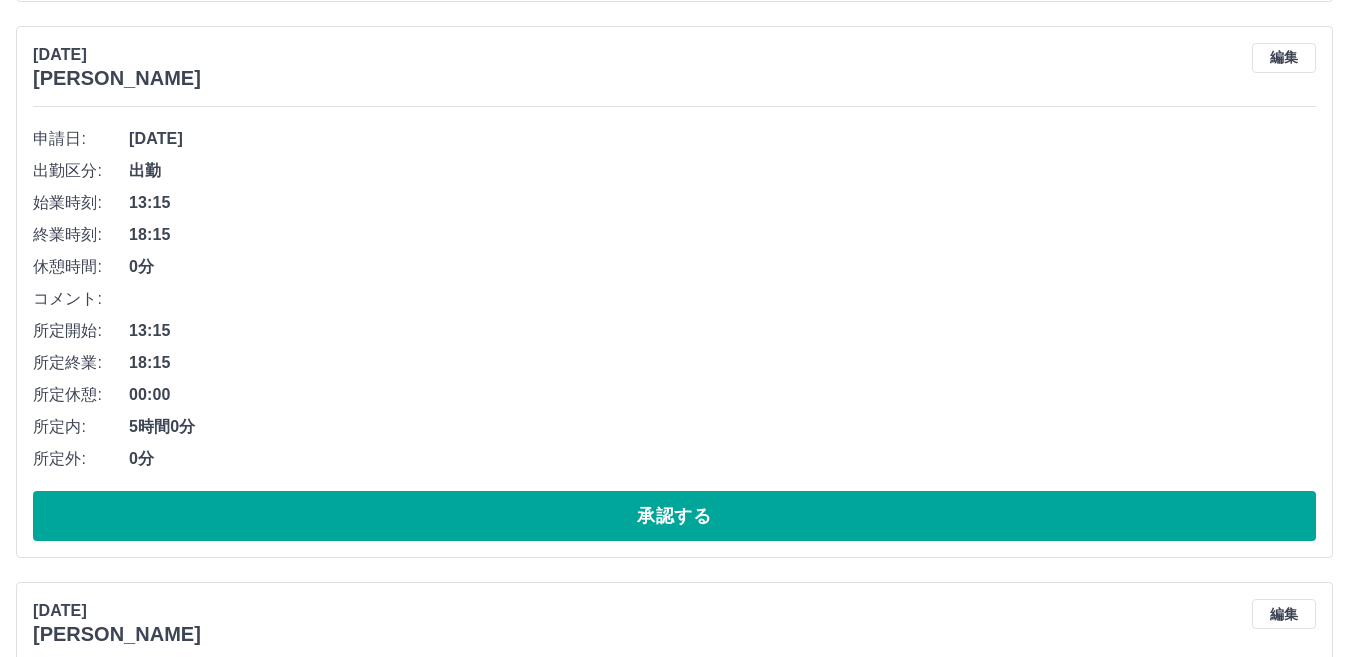 scroll, scrollTop: 4964, scrollLeft: 0, axis: vertical 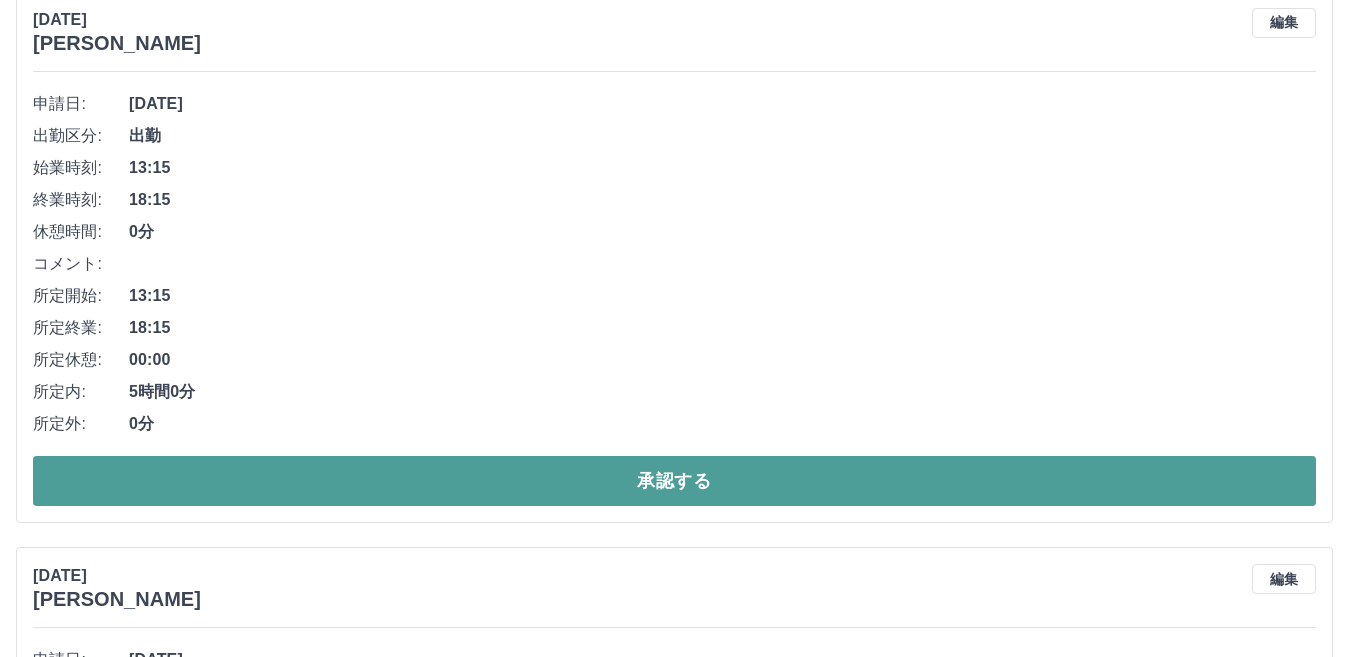 click on "承認する" at bounding box center [674, 481] 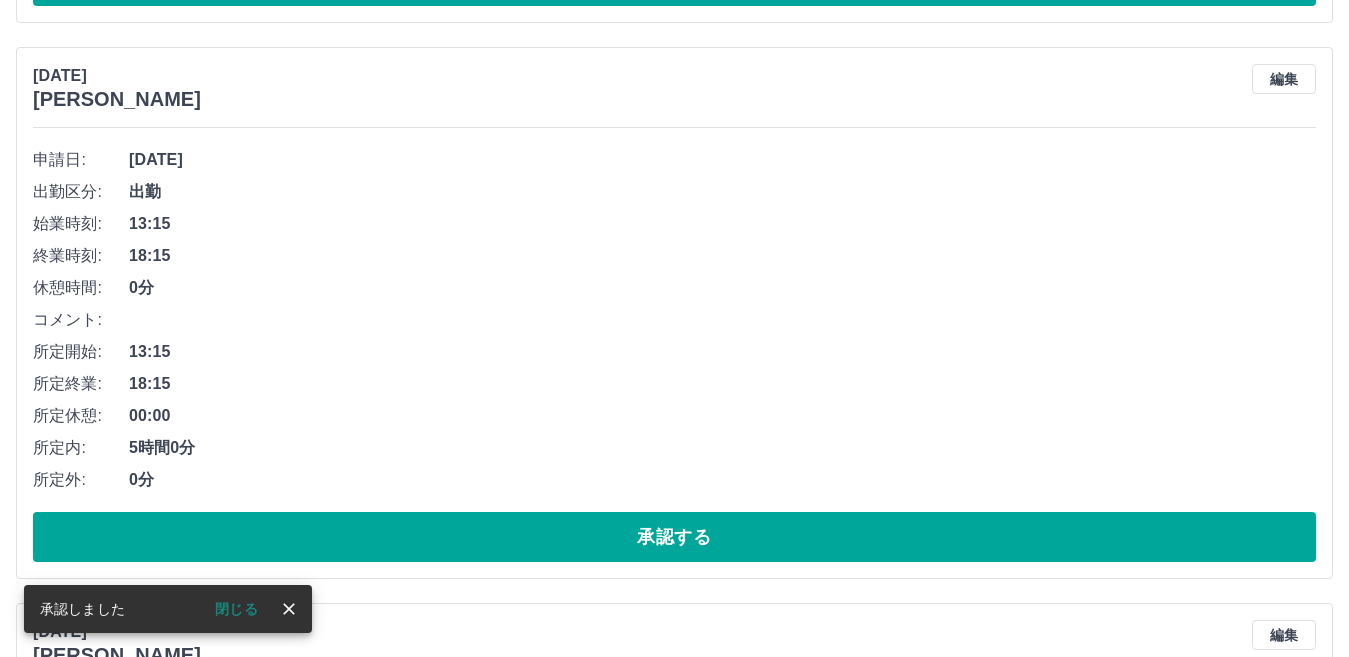 scroll, scrollTop: 4908, scrollLeft: 0, axis: vertical 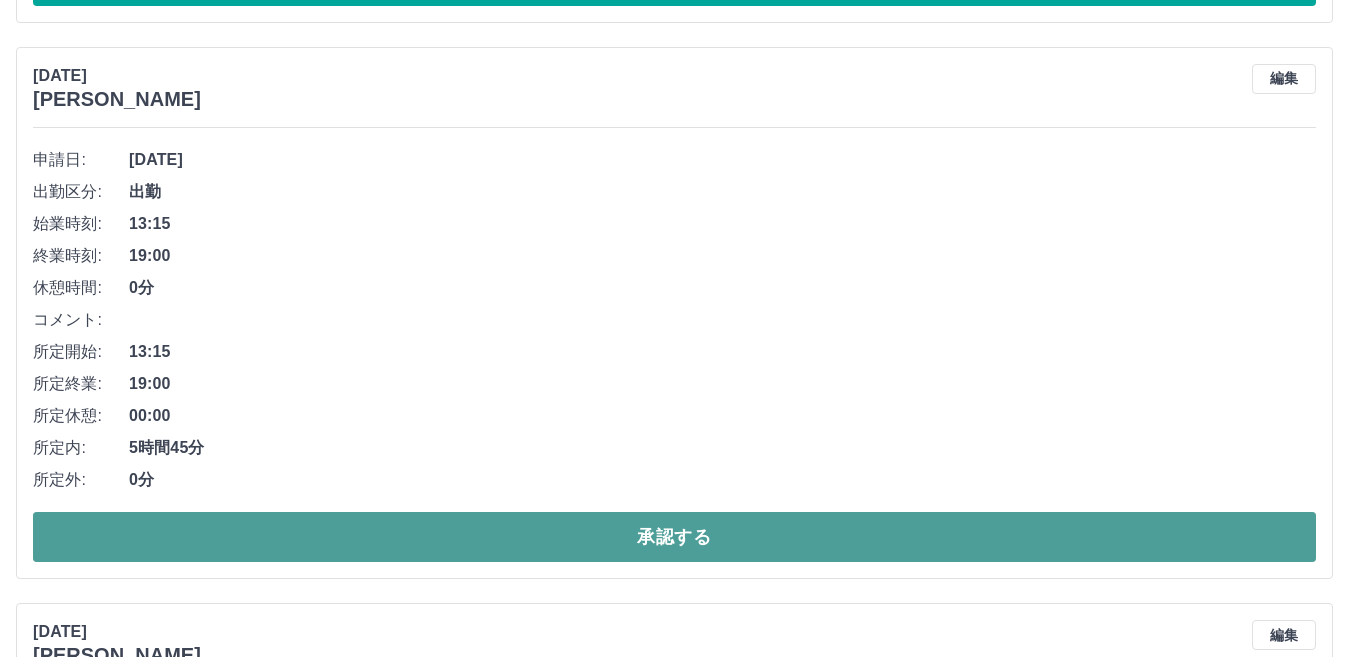 click on "承認する" at bounding box center (674, 537) 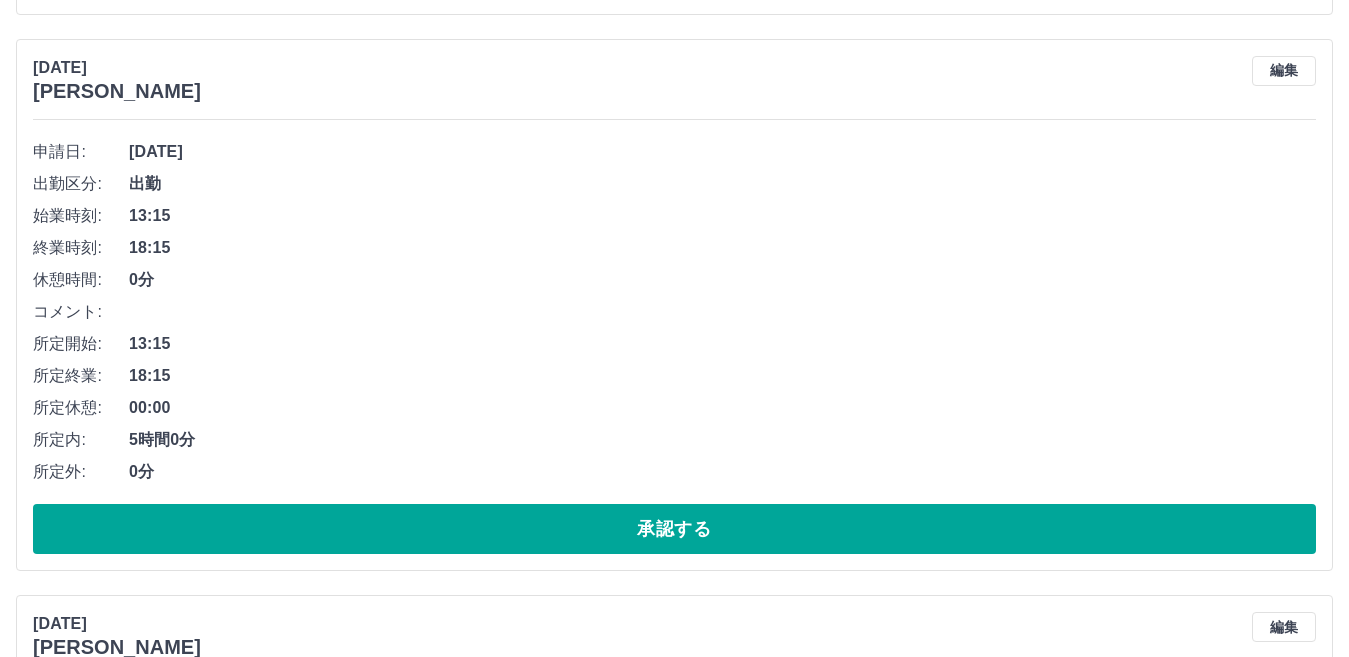 scroll, scrollTop: 4952, scrollLeft: 0, axis: vertical 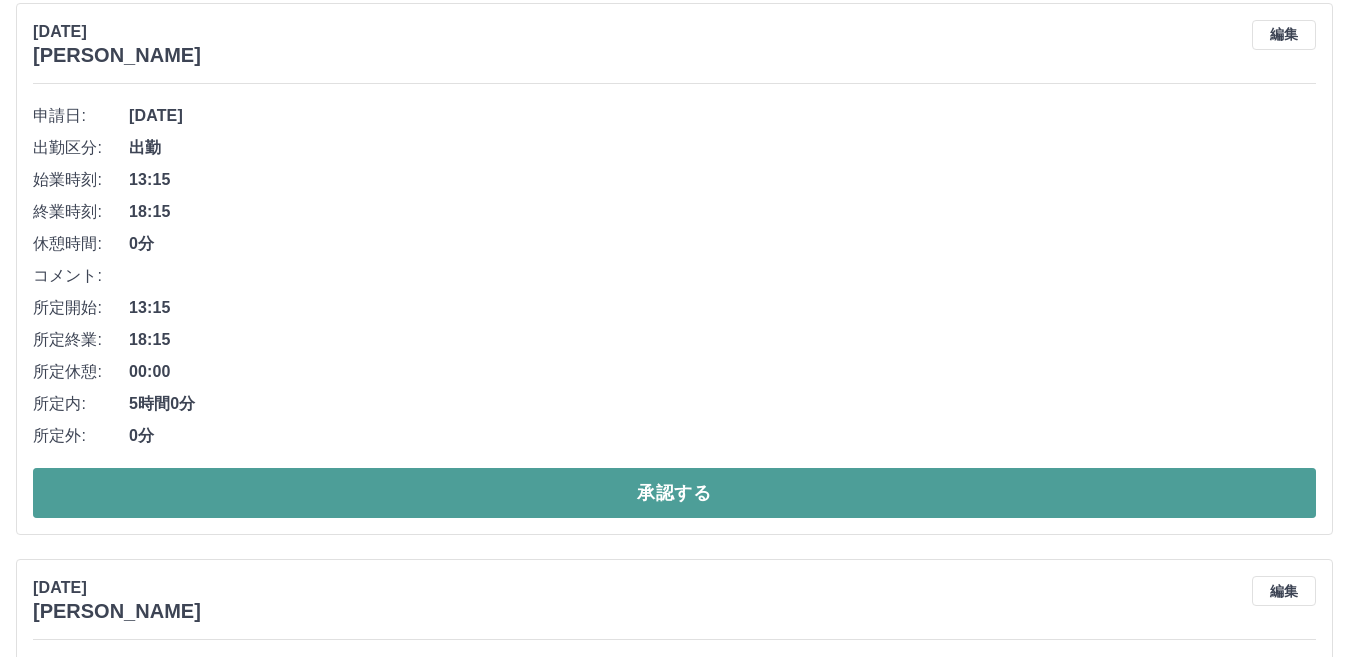 click on "承認する" at bounding box center (674, 493) 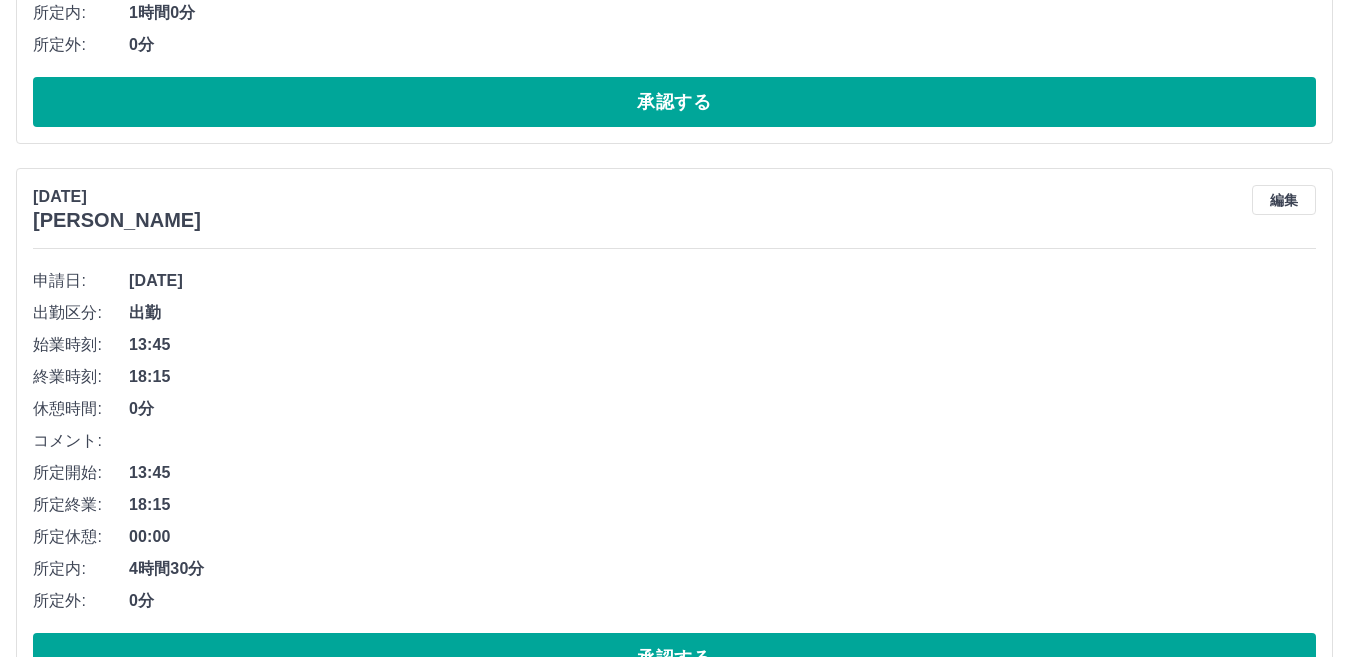 scroll, scrollTop: 7096, scrollLeft: 0, axis: vertical 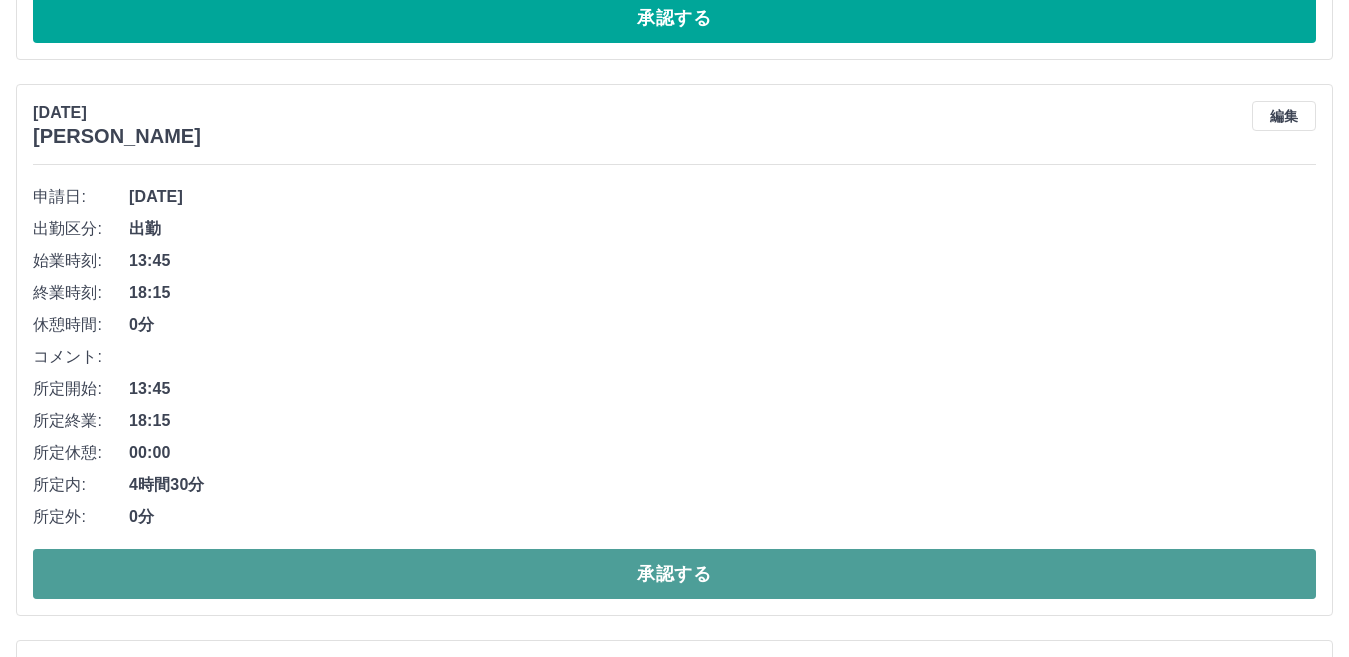 click on "承認する" at bounding box center (674, 574) 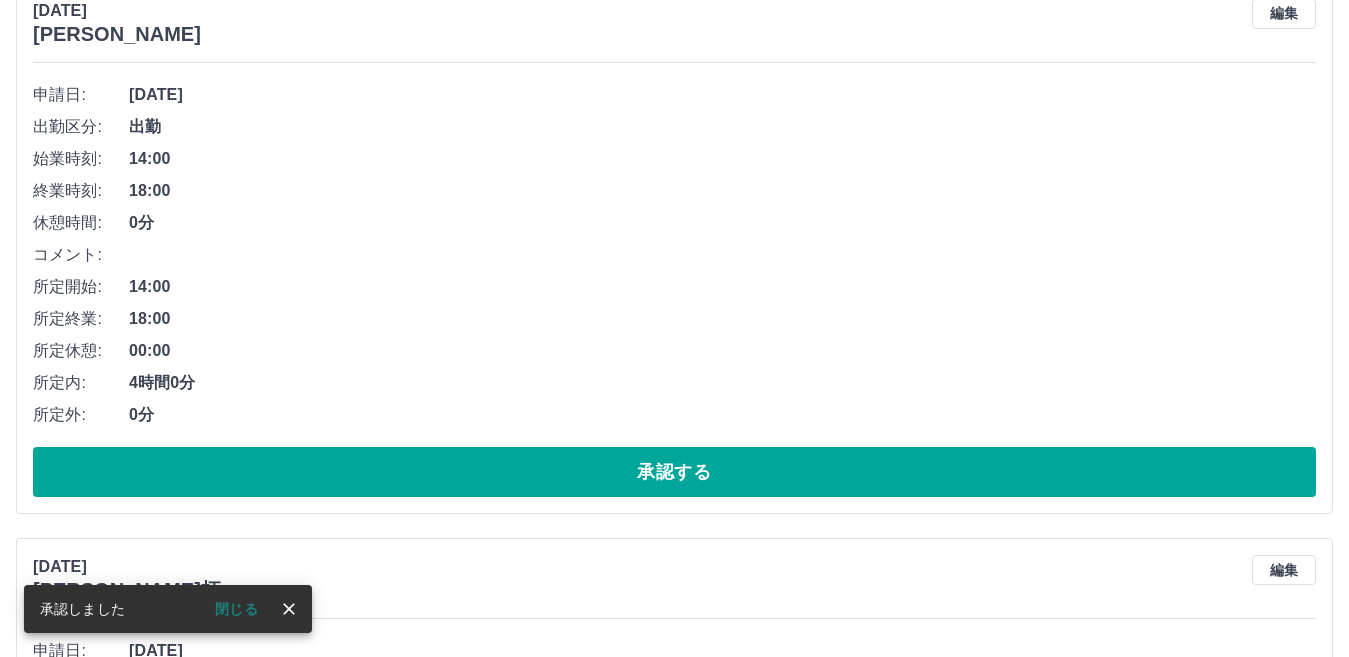 scroll, scrollTop: 8039, scrollLeft: 0, axis: vertical 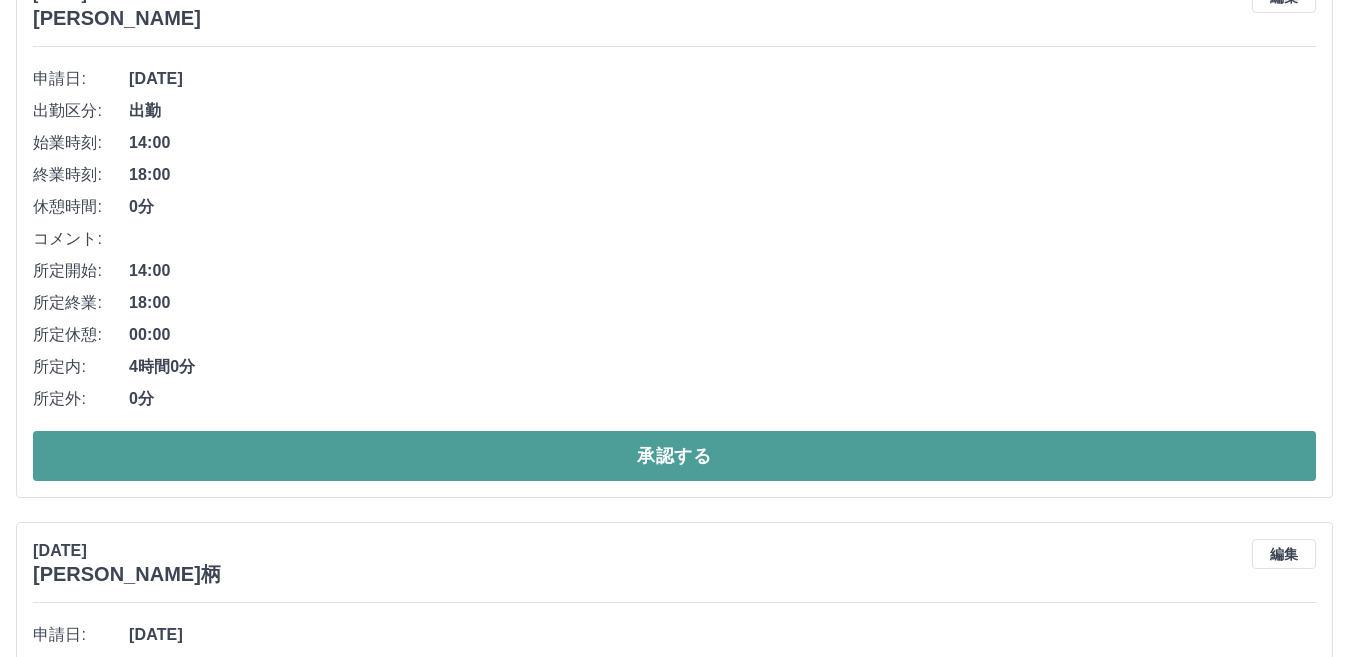 click on "承認する" at bounding box center (674, 456) 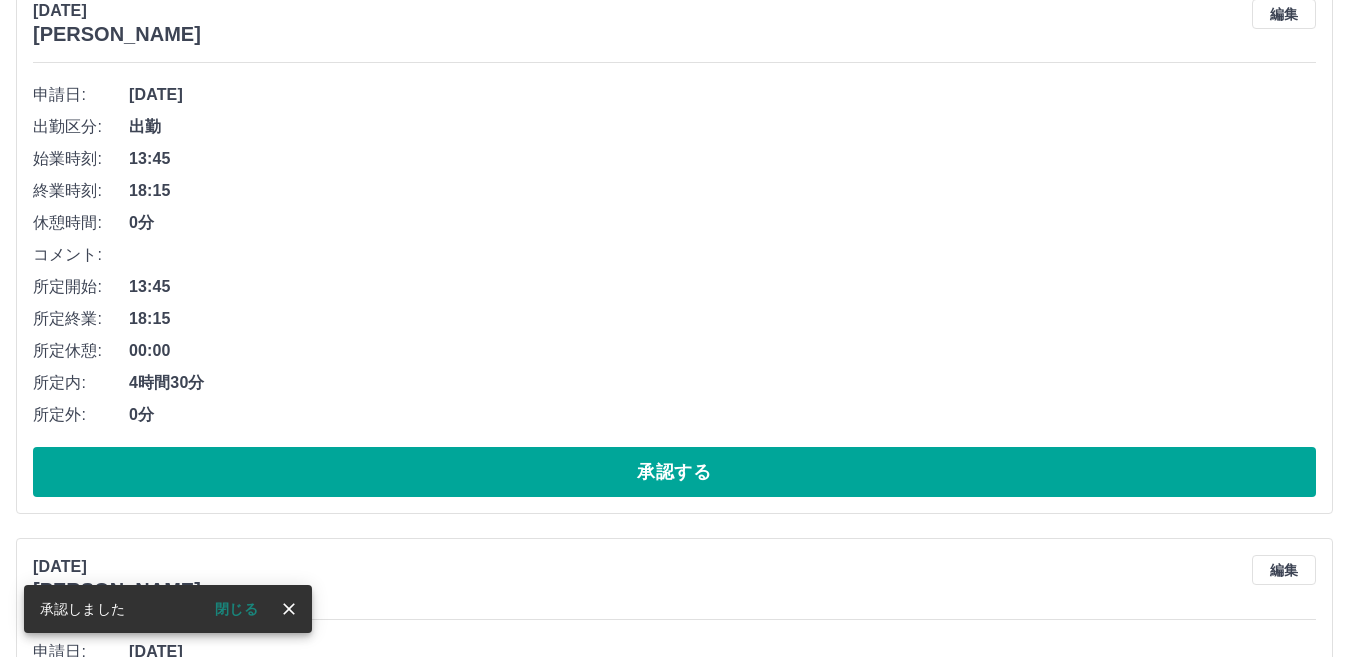 scroll, scrollTop: 8583, scrollLeft: 0, axis: vertical 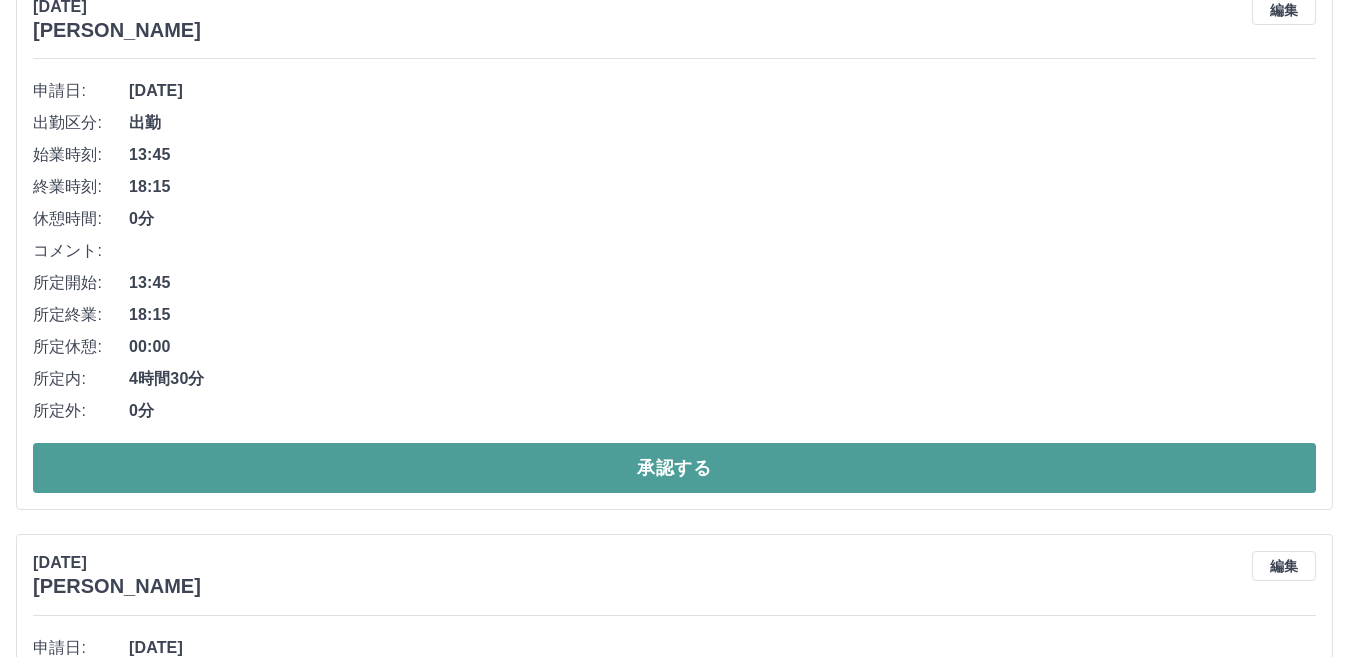 click on "承認する" at bounding box center [674, 468] 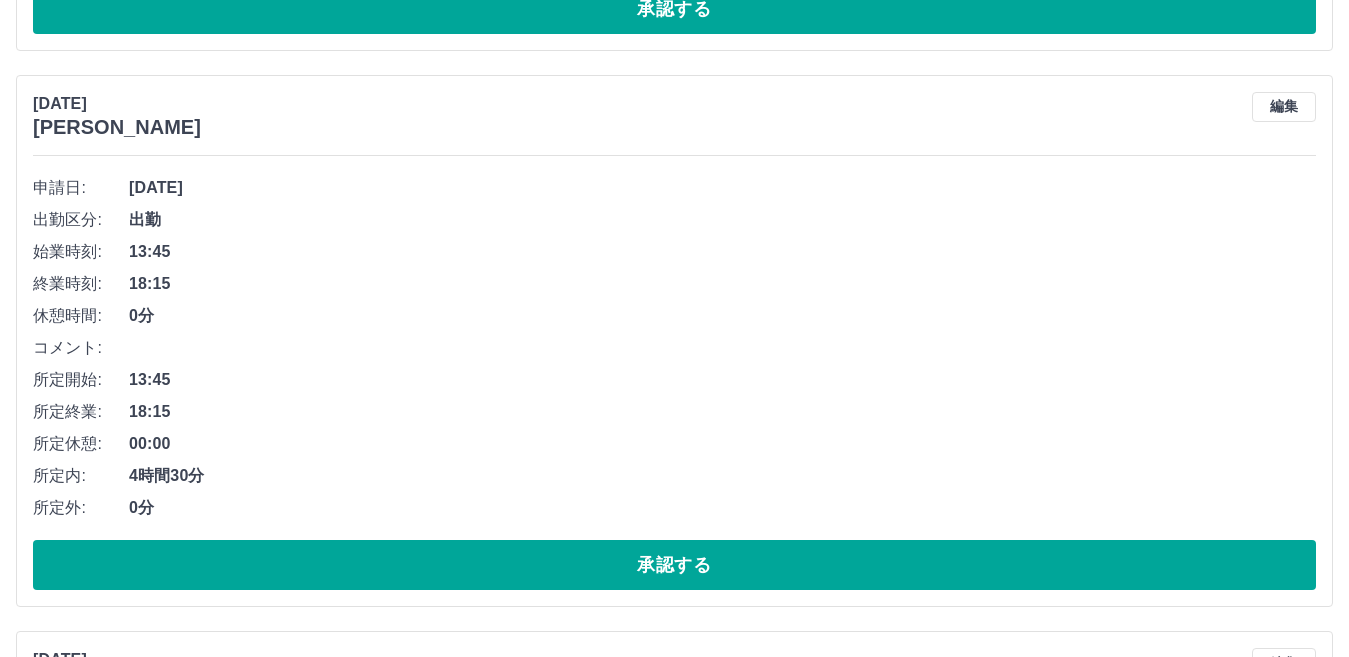 scroll, scrollTop: 9326, scrollLeft: 0, axis: vertical 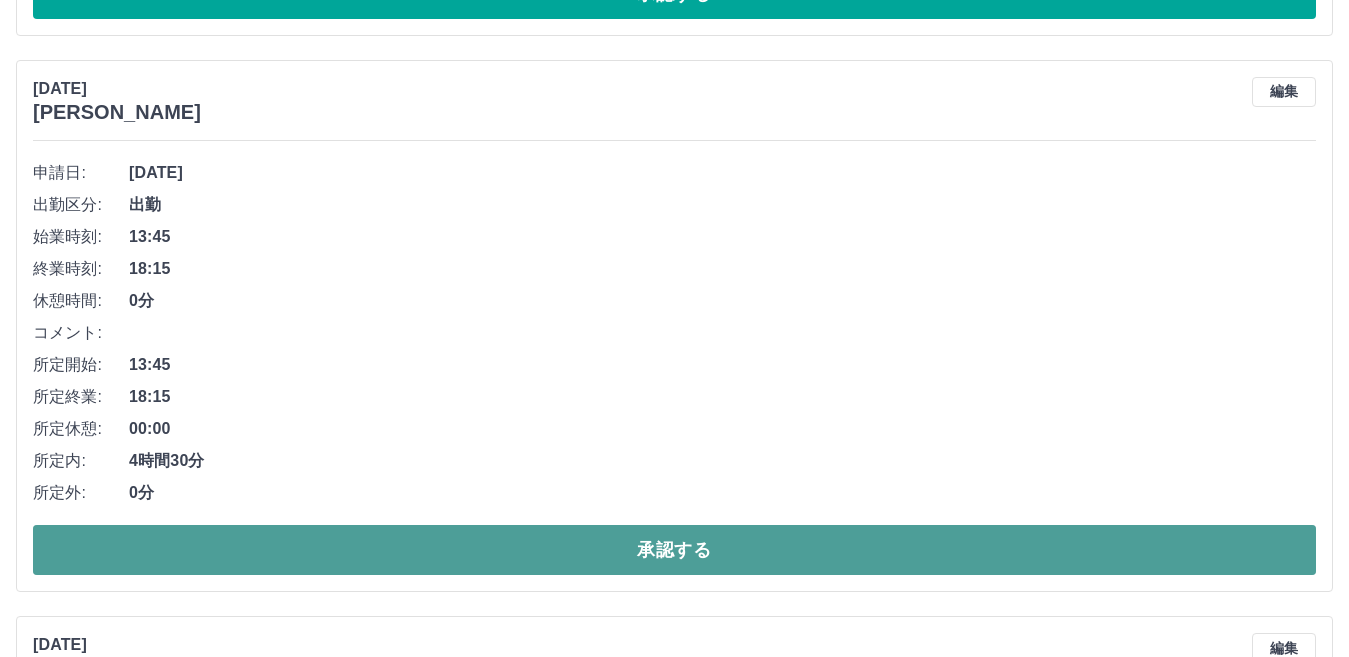 click on "承認する" at bounding box center (674, 550) 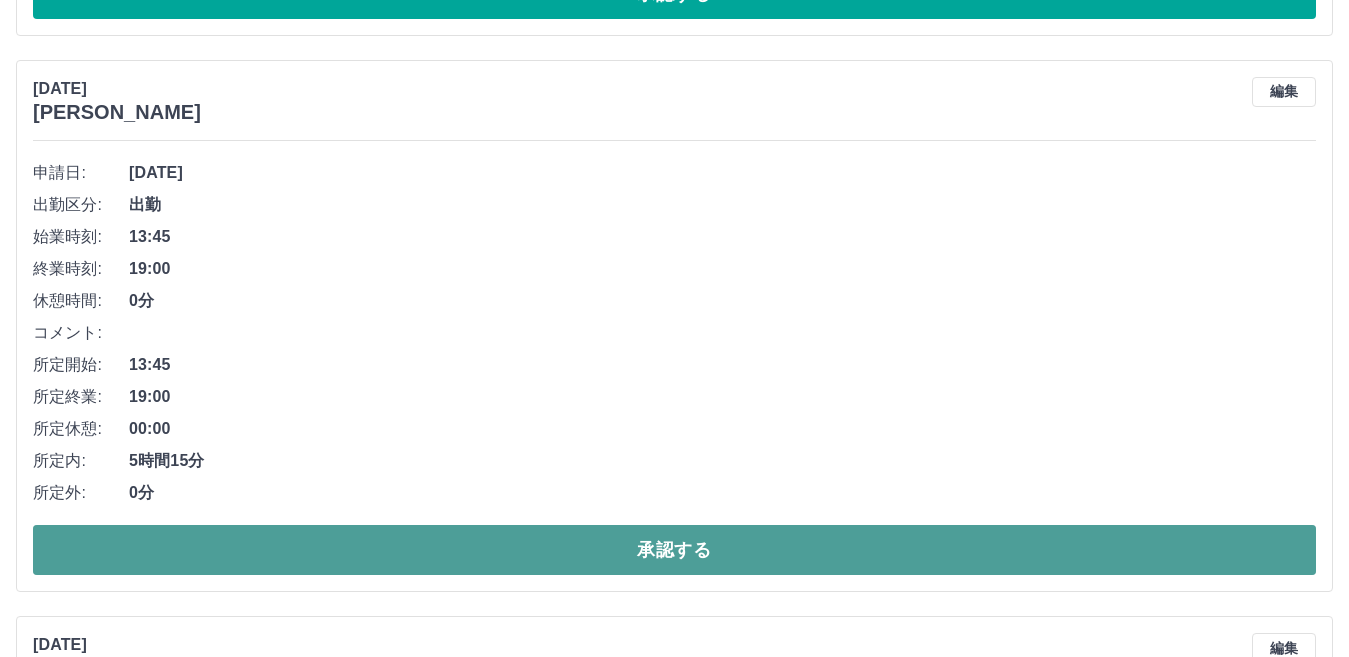 click on "承認する" at bounding box center (674, 550) 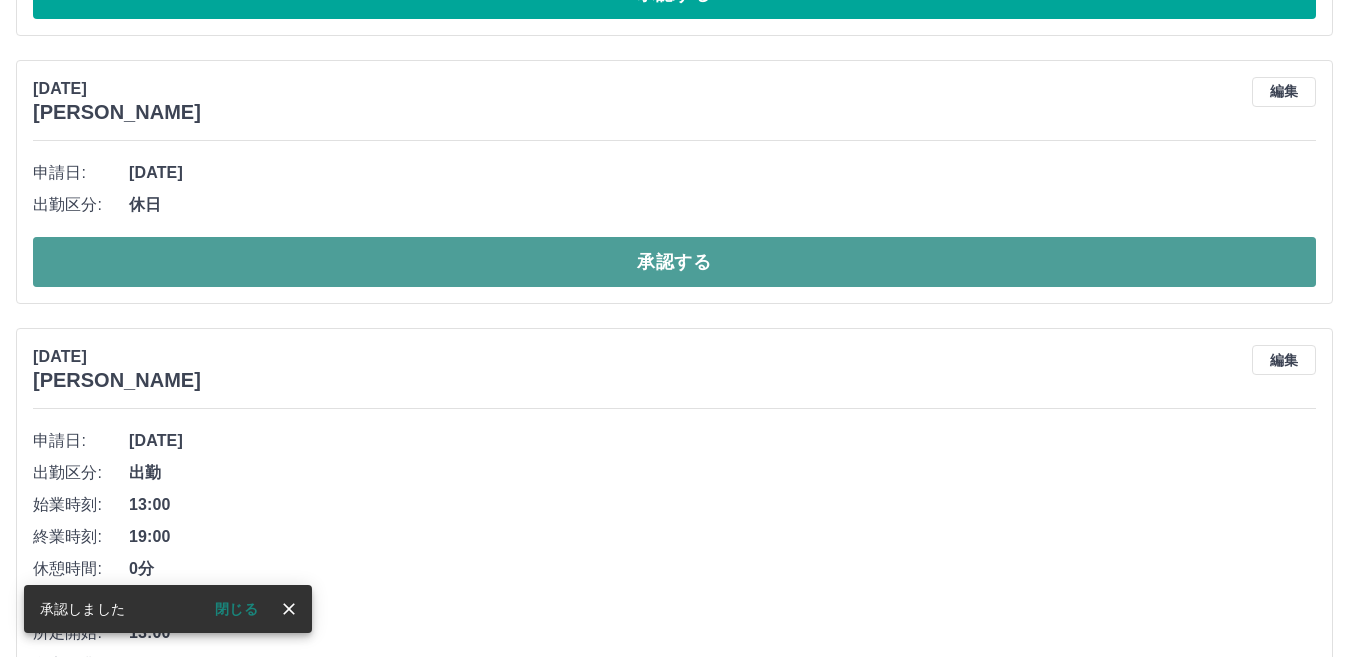 click on "承認する" at bounding box center (674, 262) 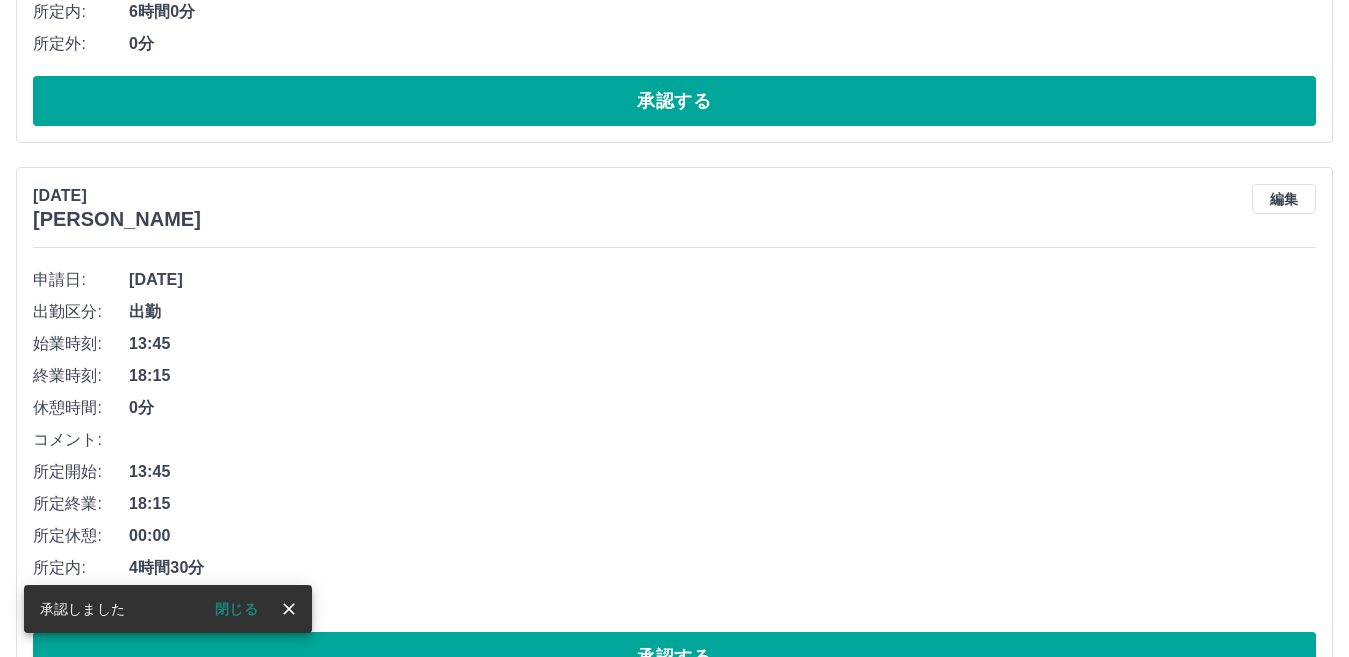 scroll, scrollTop: 9858, scrollLeft: 0, axis: vertical 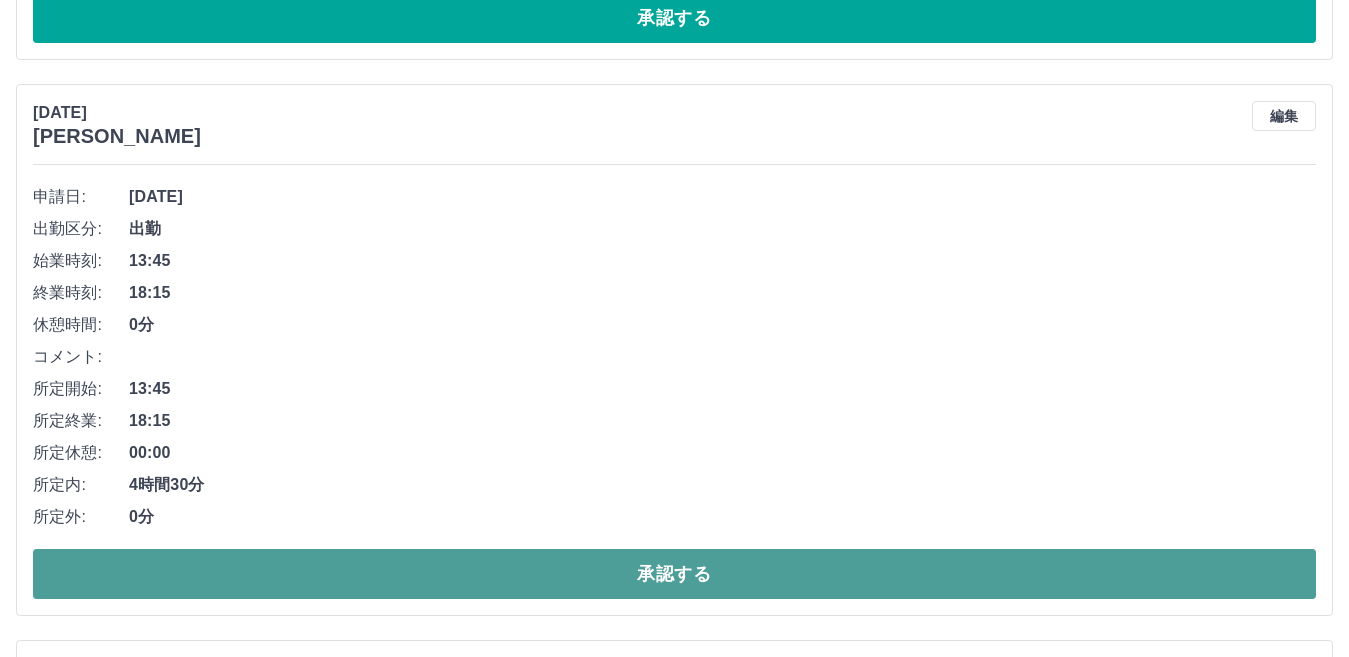 click on "承認する" at bounding box center [674, 574] 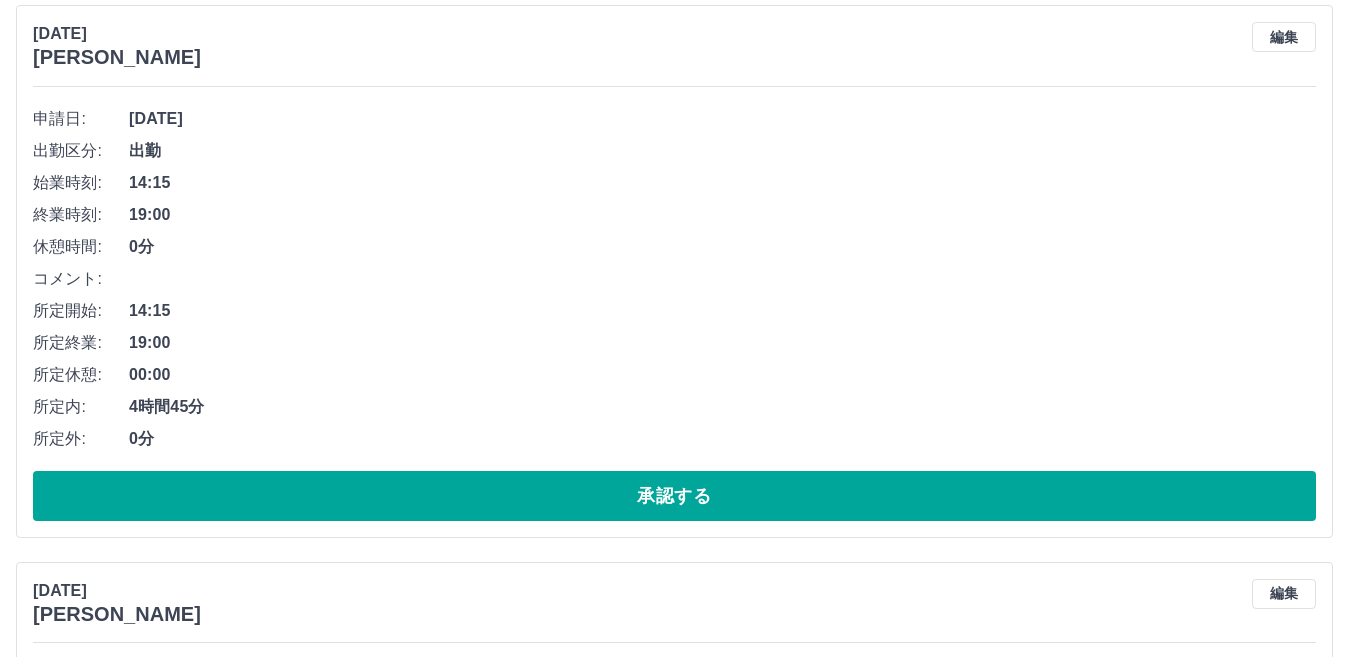 scroll, scrollTop: 10458, scrollLeft: 0, axis: vertical 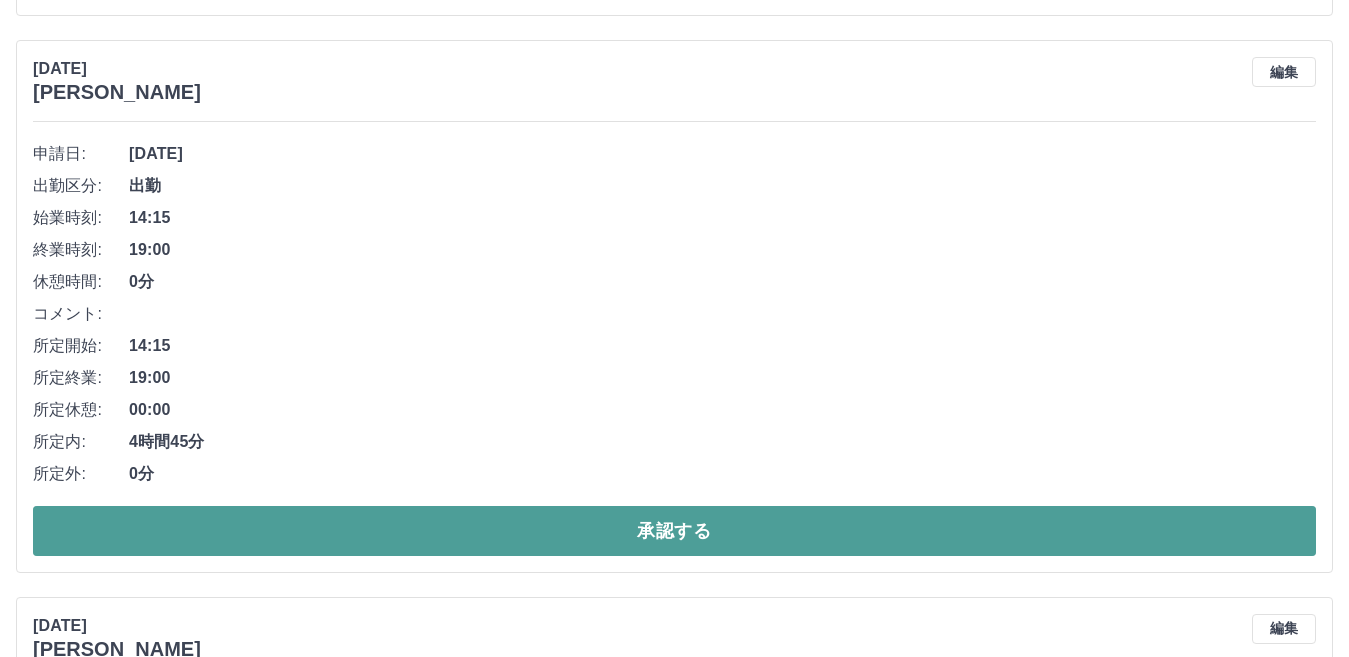 click on "承認する" at bounding box center (674, 531) 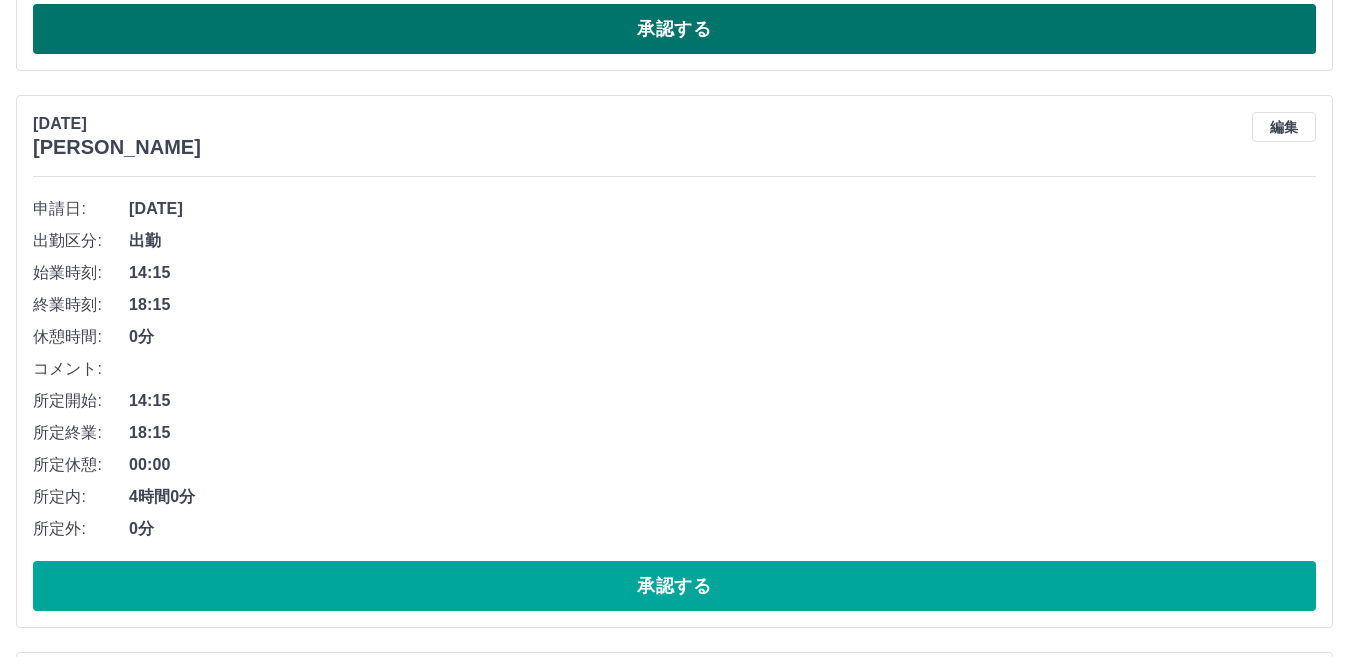 scroll, scrollTop: 12158, scrollLeft: 0, axis: vertical 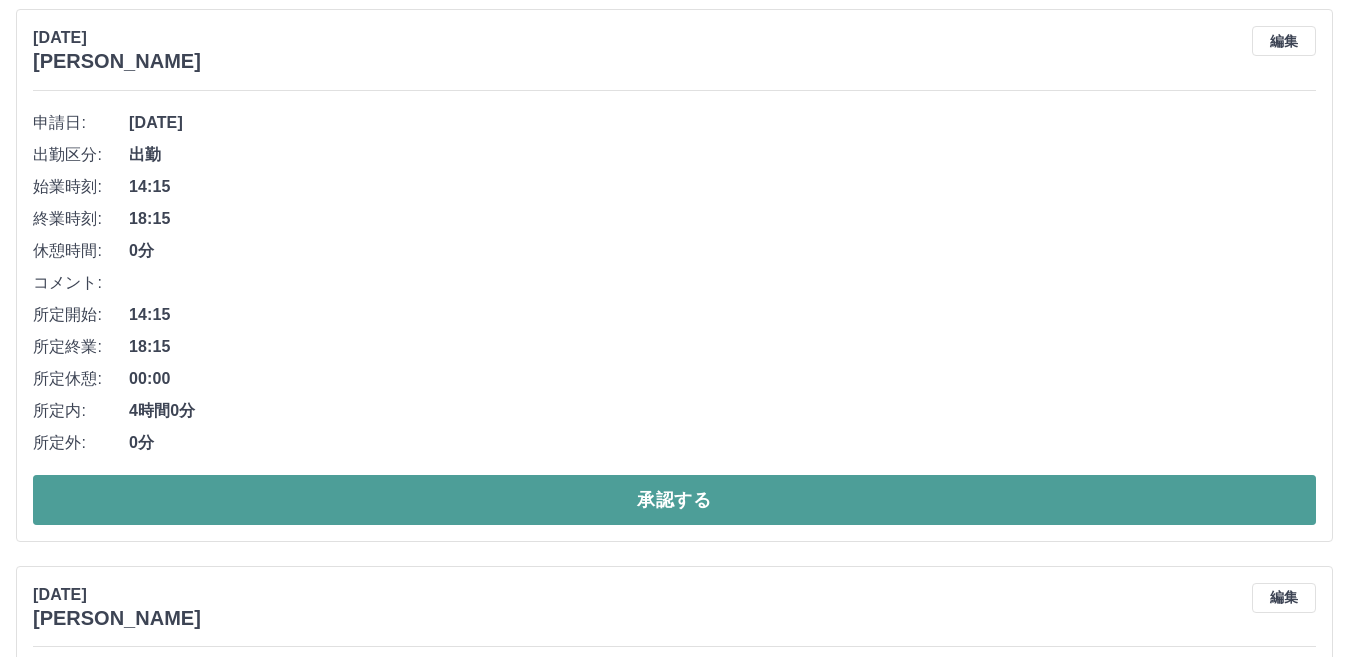 click on "承認する" at bounding box center (674, 500) 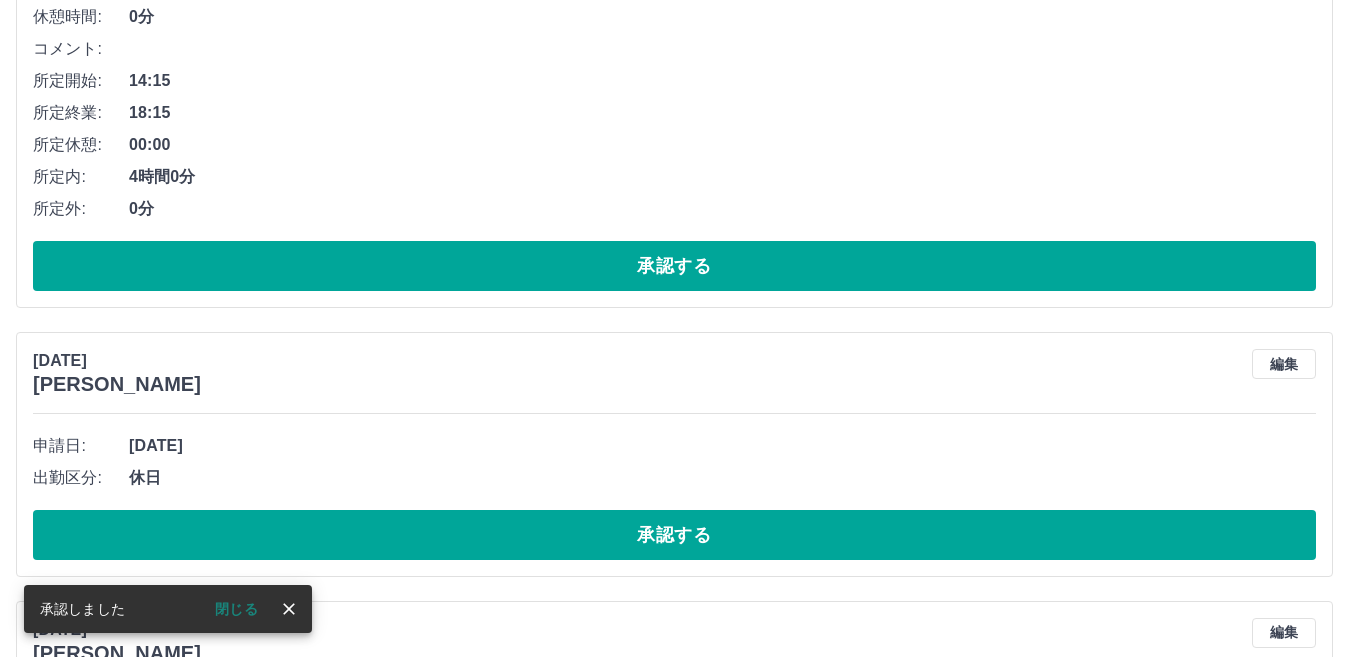 scroll, scrollTop: 11901, scrollLeft: 0, axis: vertical 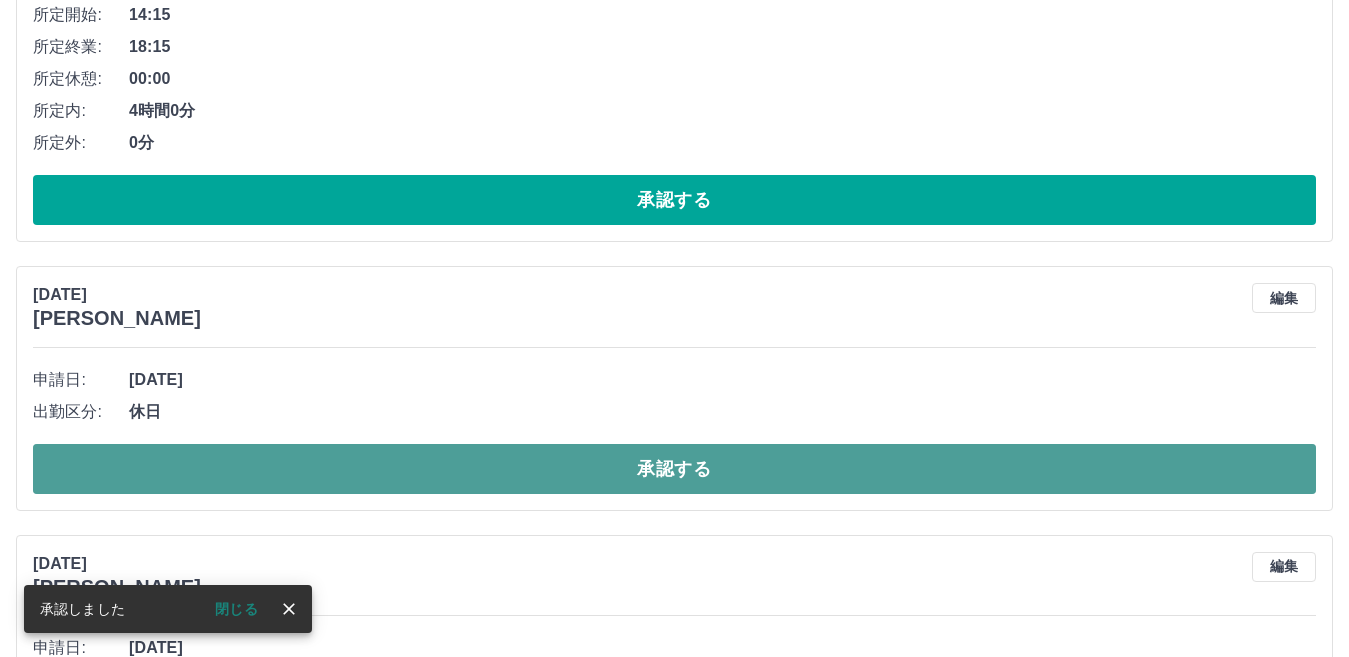 click on "承認する" at bounding box center (674, 469) 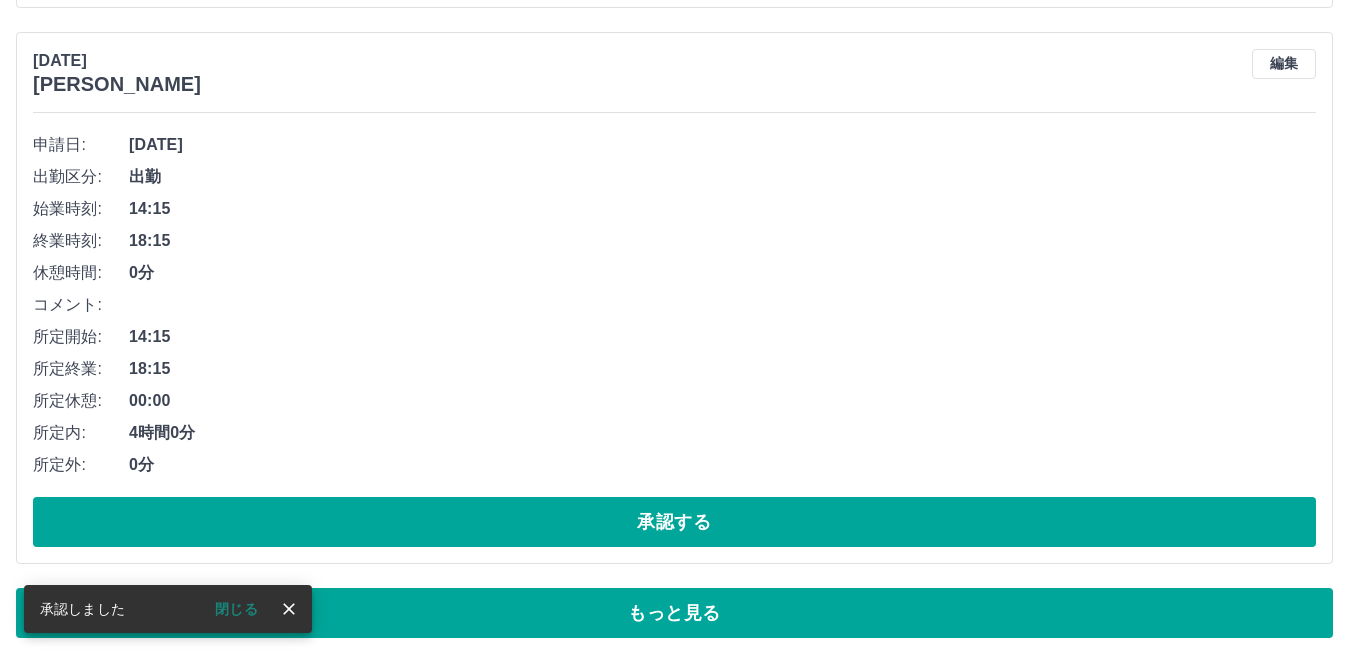 scroll, scrollTop: 12411, scrollLeft: 0, axis: vertical 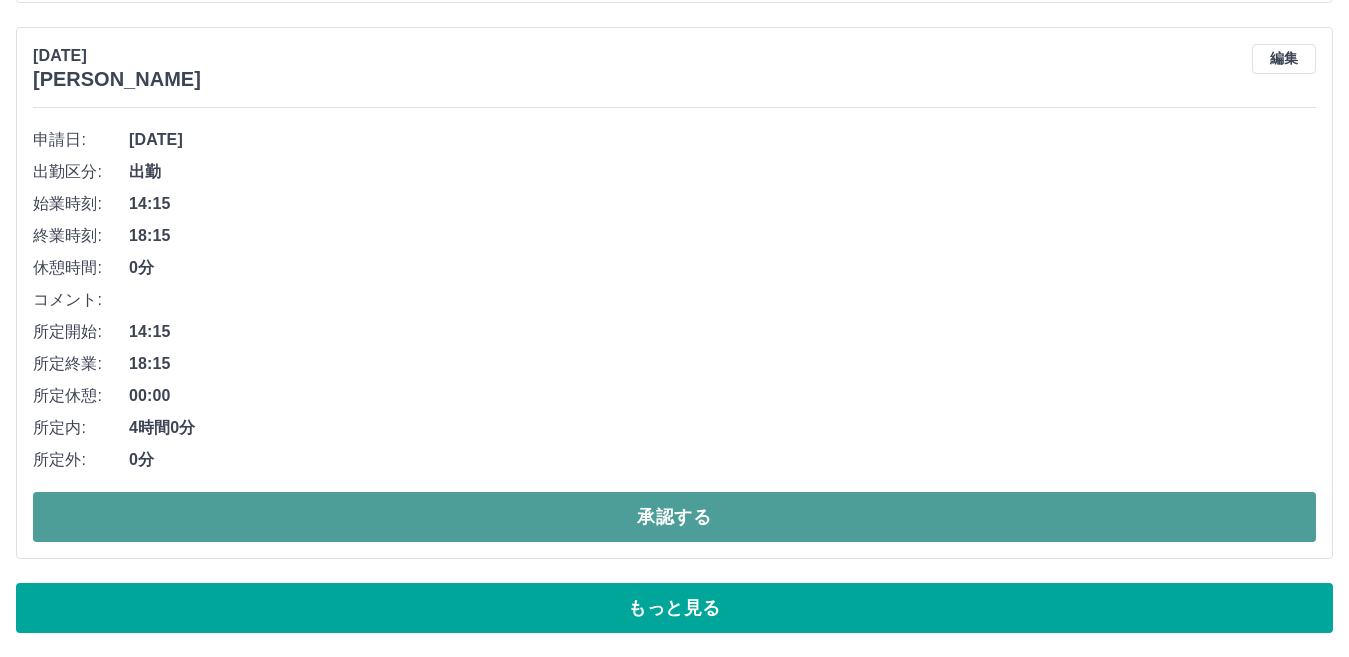 click on "承認する" at bounding box center [674, 517] 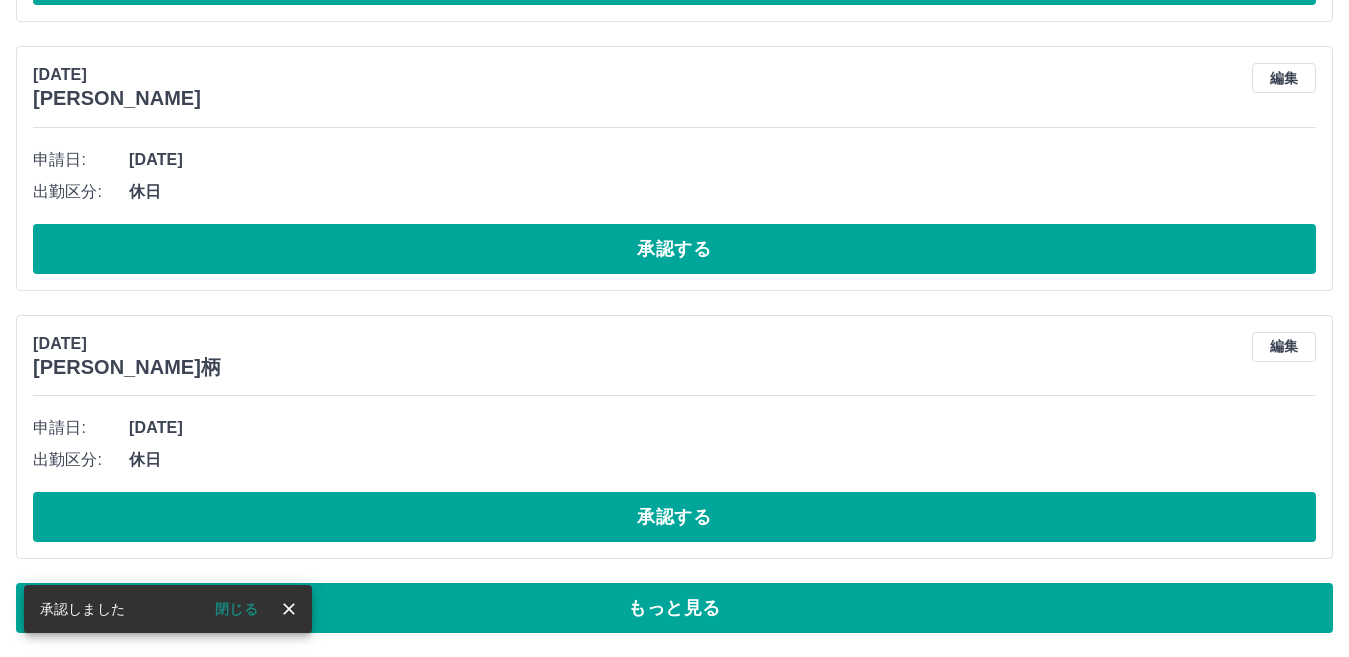 scroll, scrollTop: 12123, scrollLeft: 0, axis: vertical 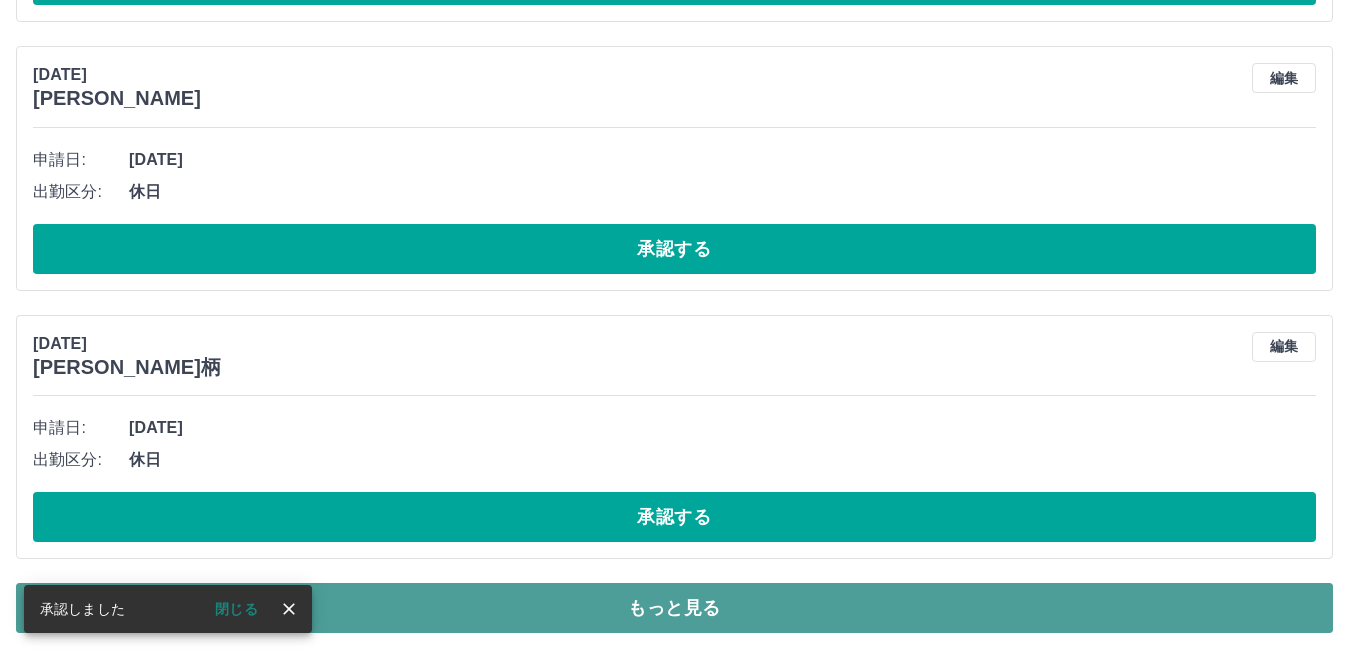 click on "もっと見る" at bounding box center (674, 608) 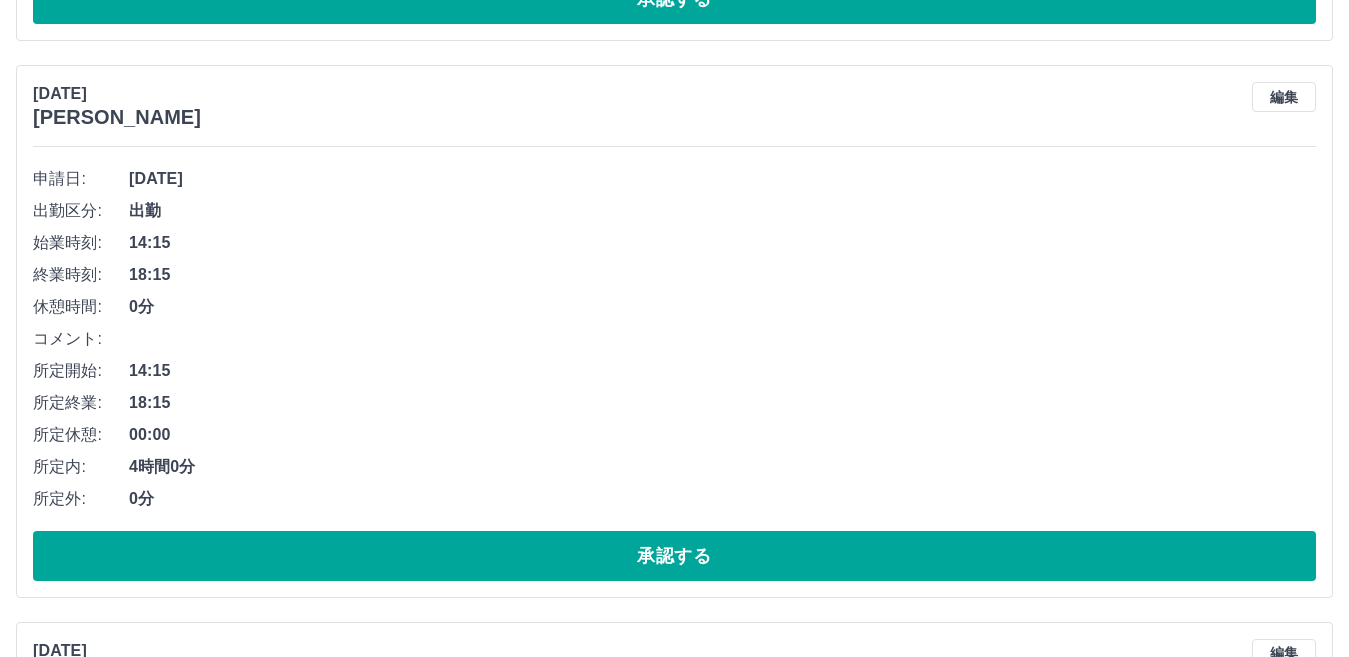 scroll, scrollTop: 13223, scrollLeft: 0, axis: vertical 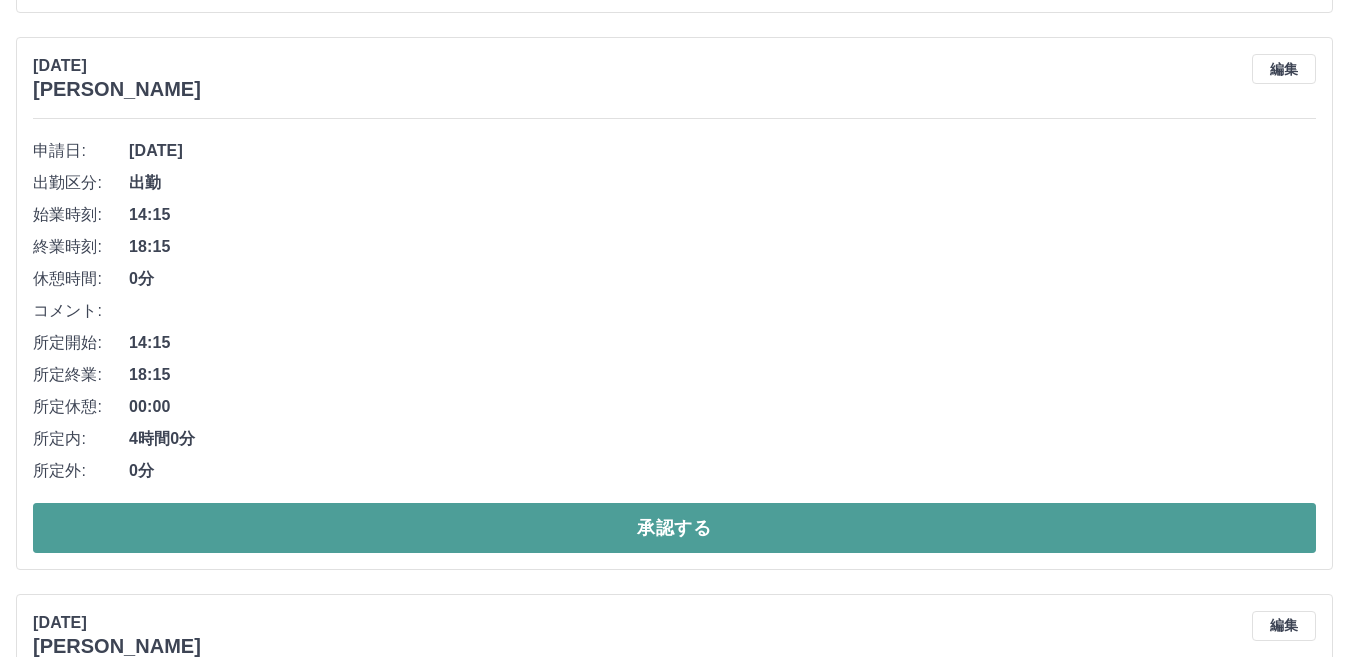 click on "承認する" at bounding box center [674, 528] 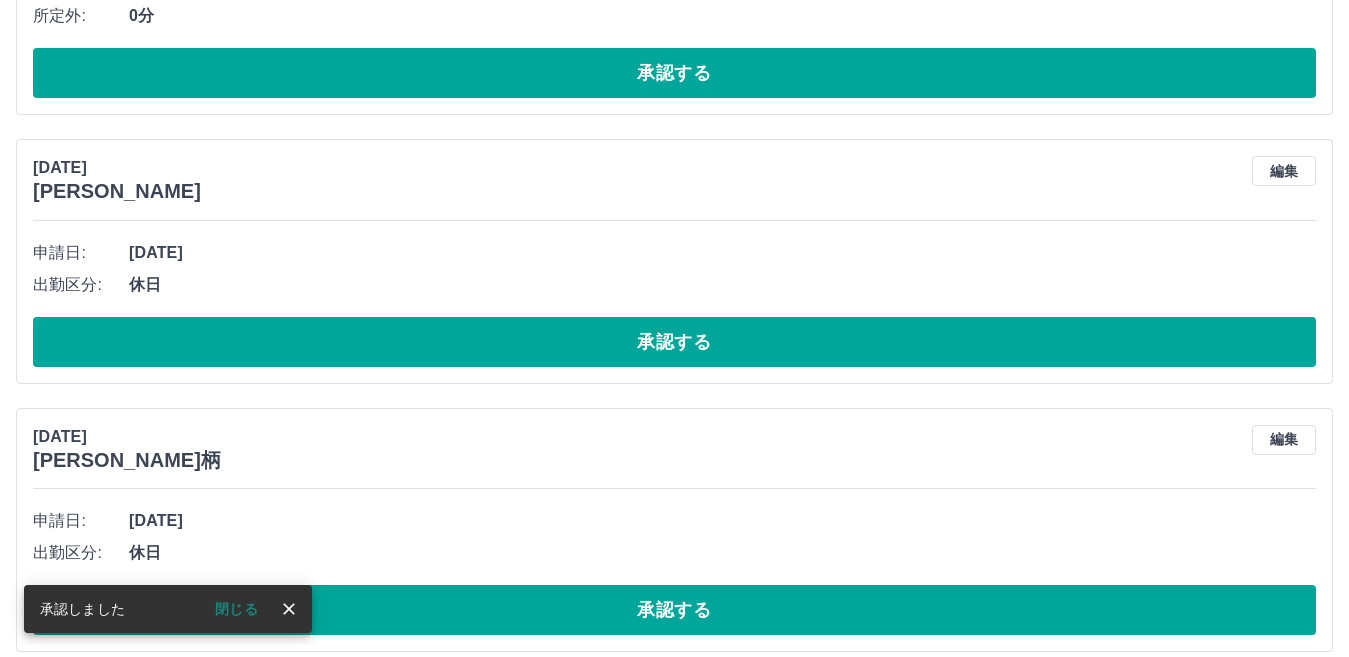 scroll, scrollTop: 12123, scrollLeft: 0, axis: vertical 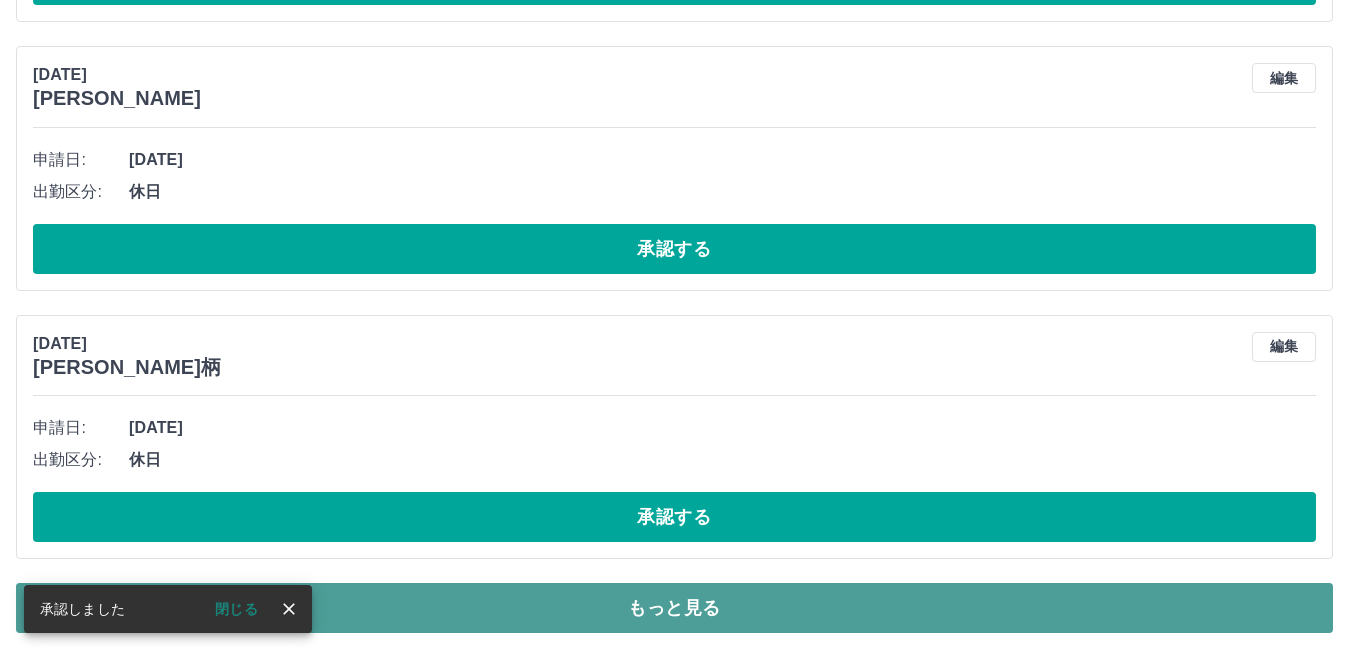 click on "もっと見る" at bounding box center (674, 608) 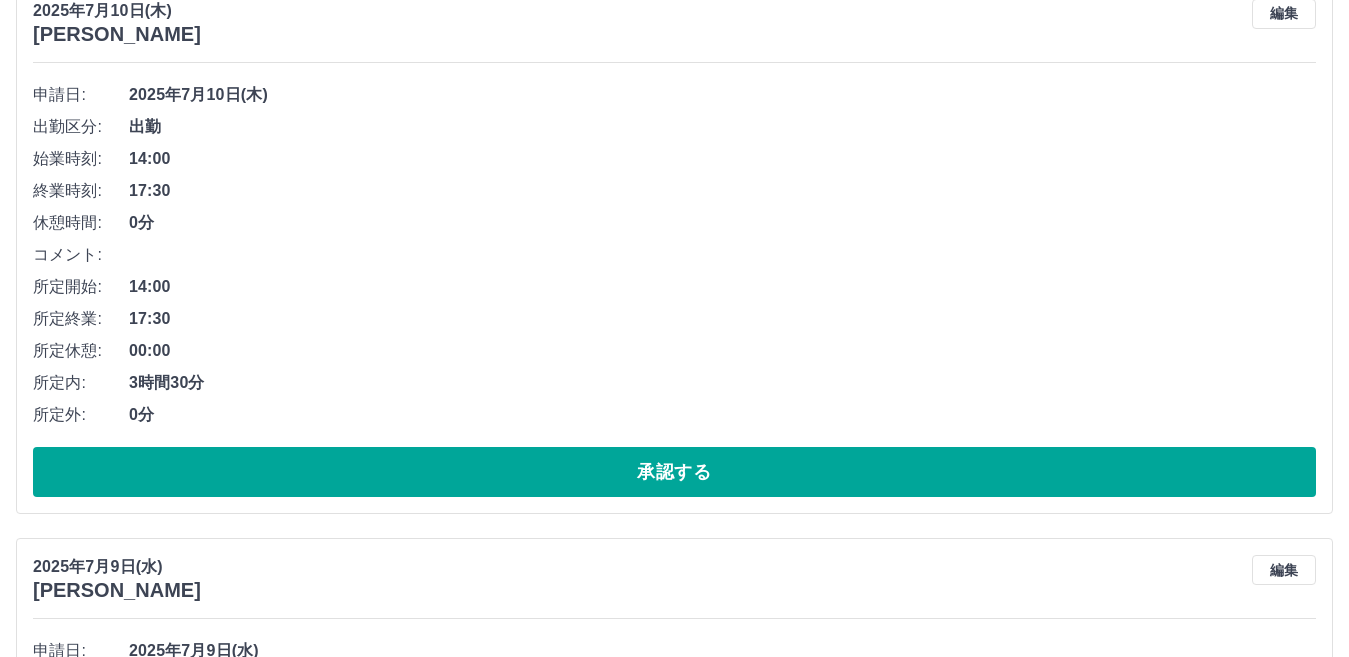 scroll, scrollTop: 200, scrollLeft: 0, axis: vertical 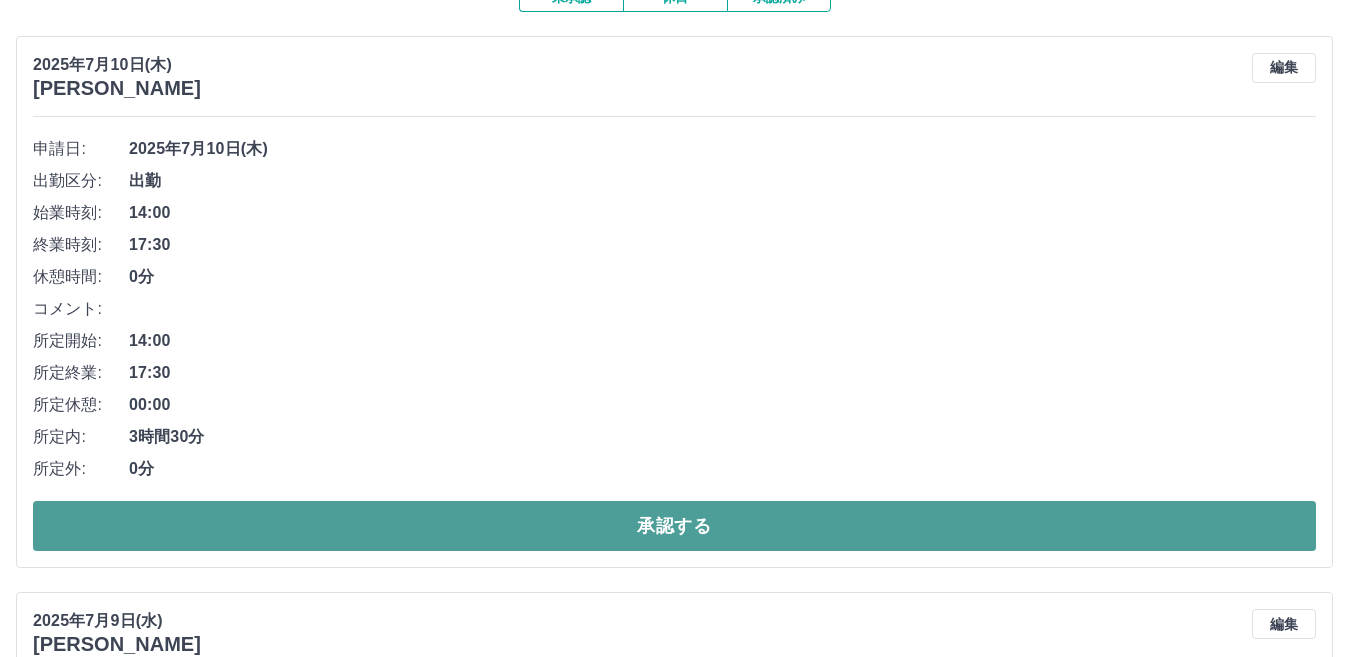 click on "承認する" at bounding box center (674, 526) 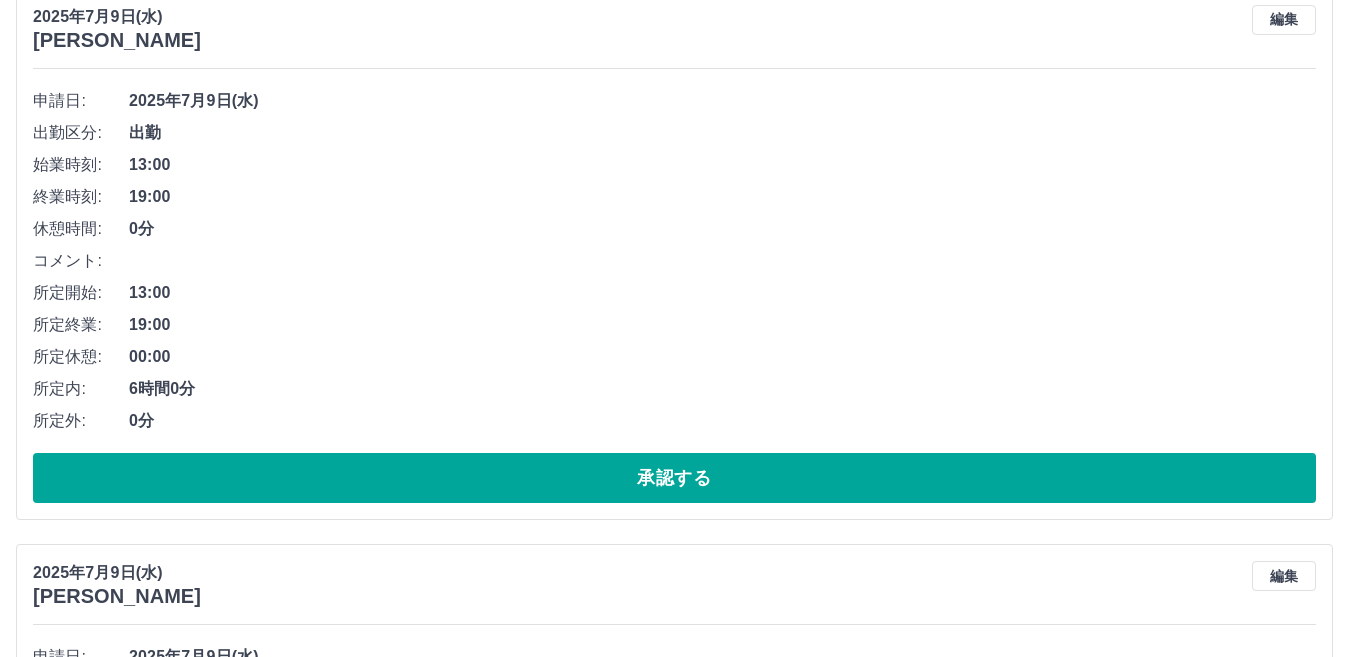 scroll, scrollTop: 0, scrollLeft: 0, axis: both 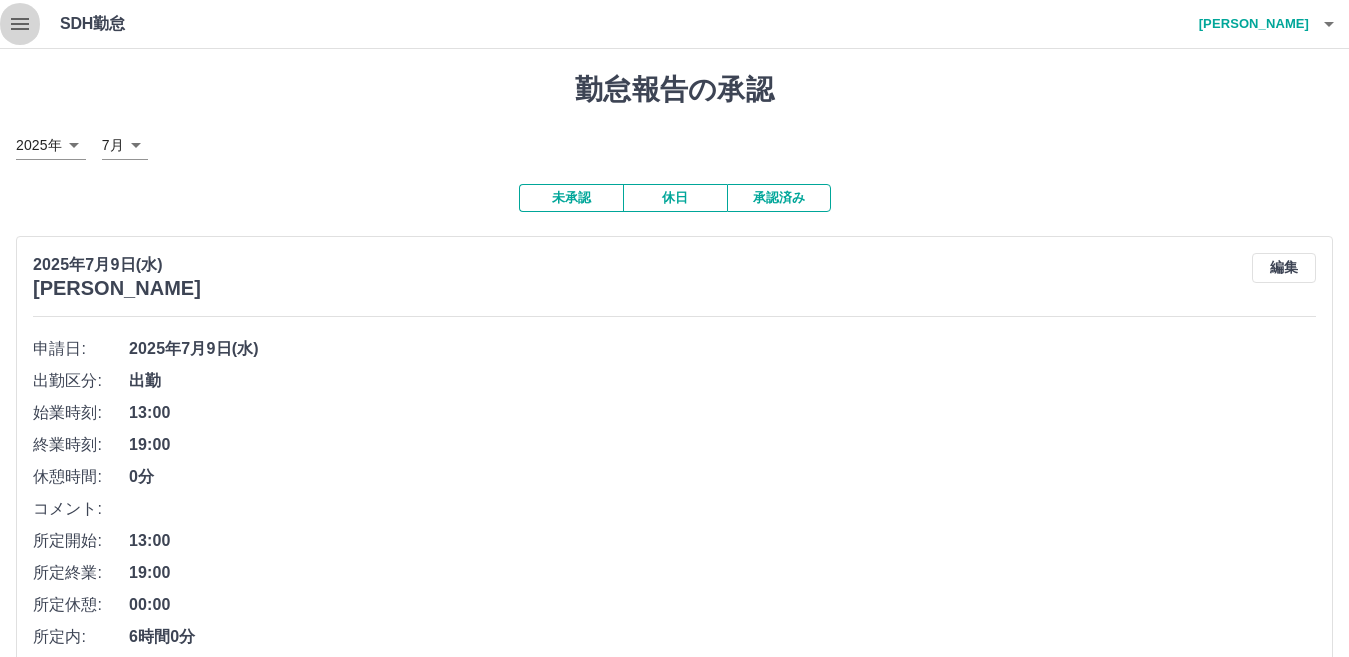 click 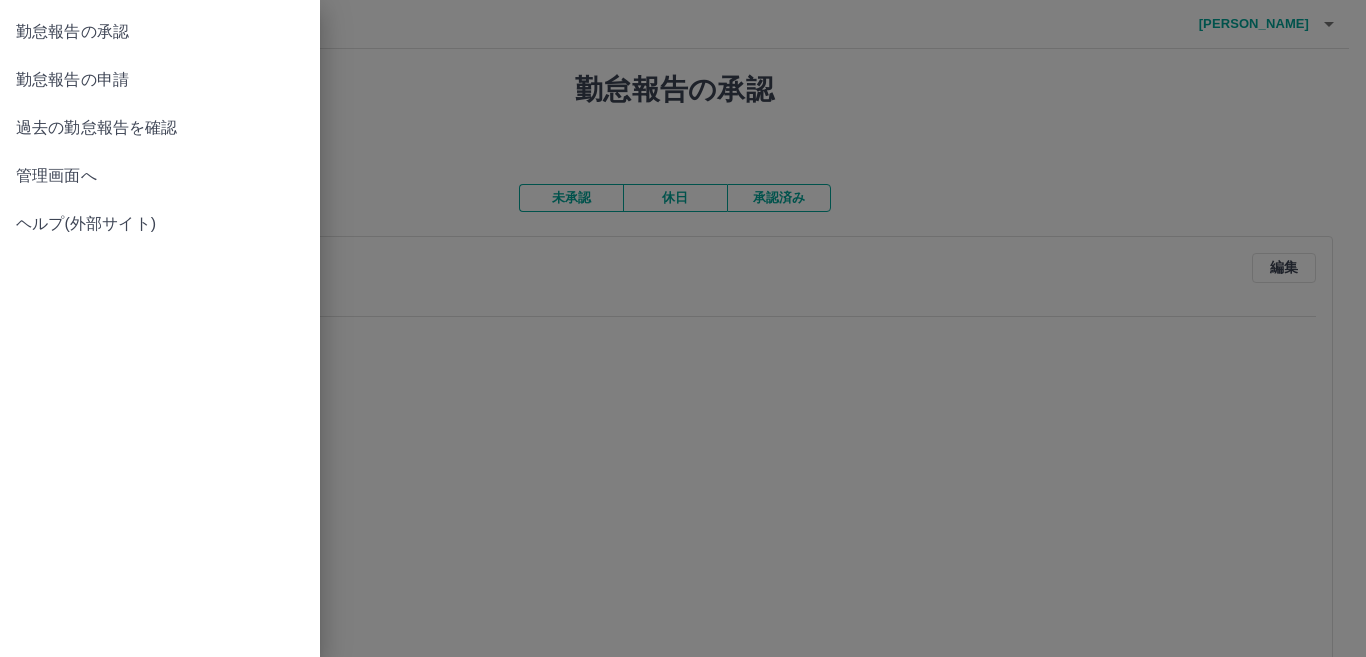 click on "管理画面へ" at bounding box center [160, 176] 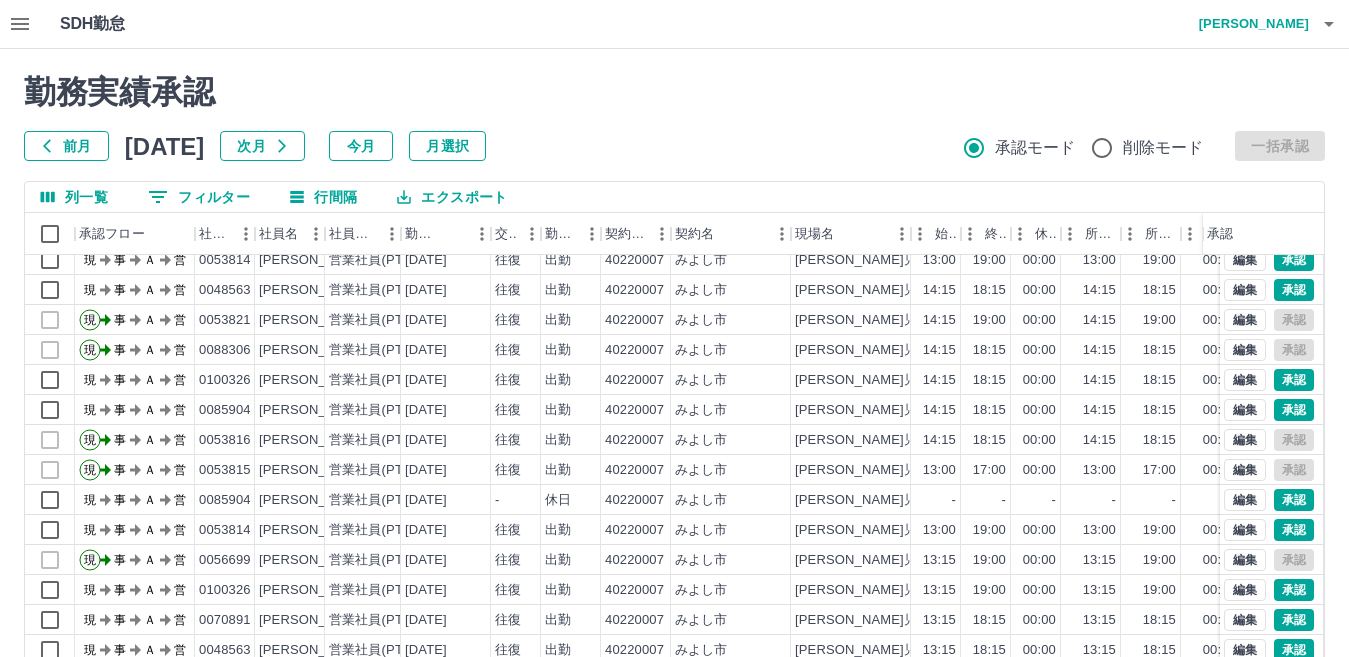 scroll, scrollTop: 104, scrollLeft: 0, axis: vertical 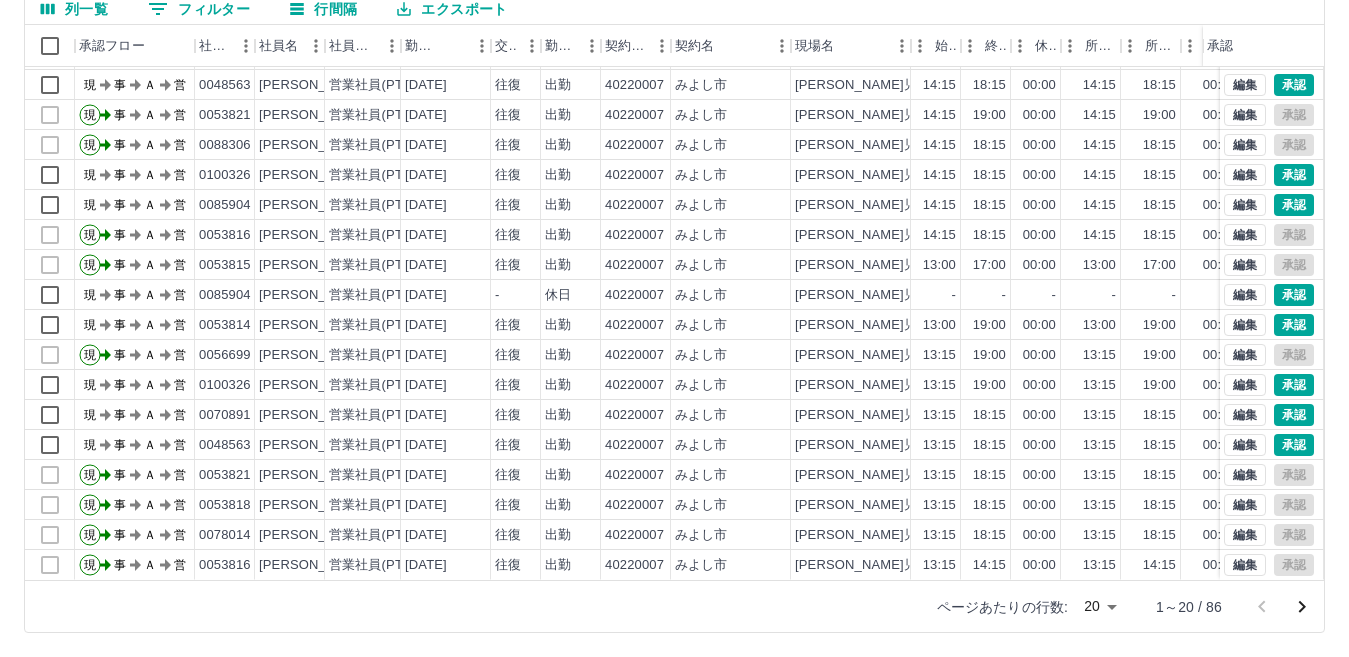 click 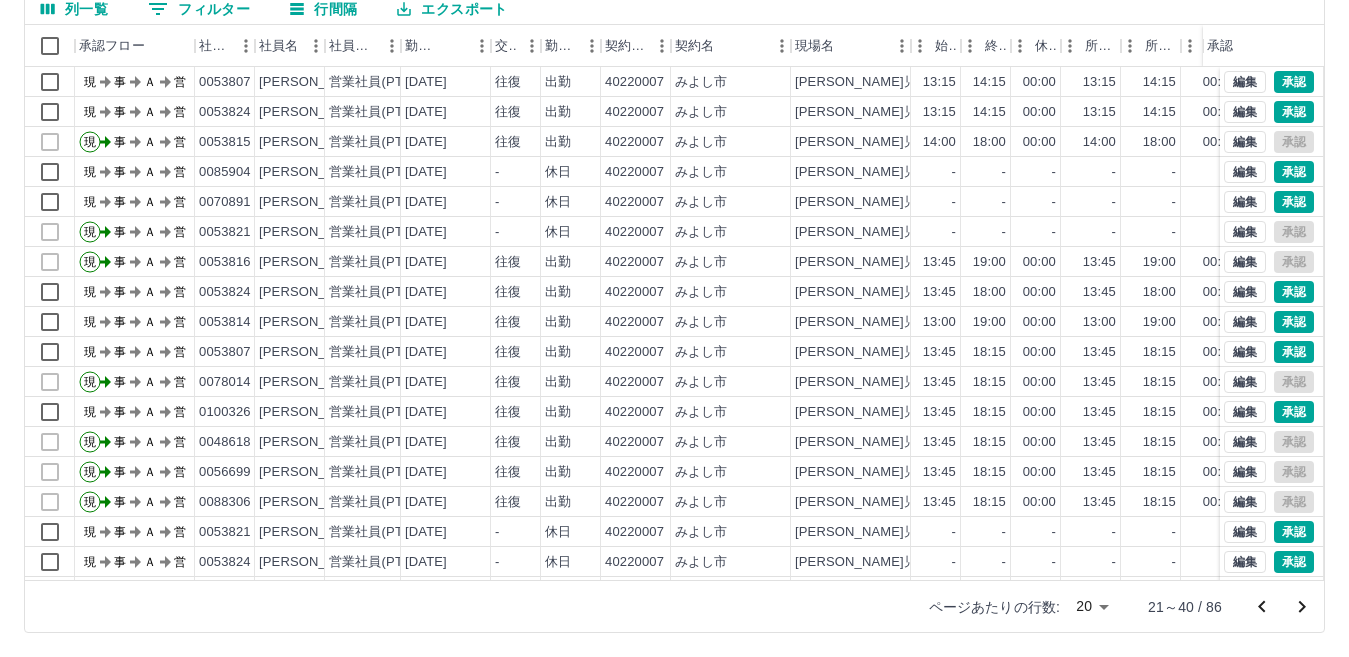 scroll, scrollTop: 100, scrollLeft: 0, axis: vertical 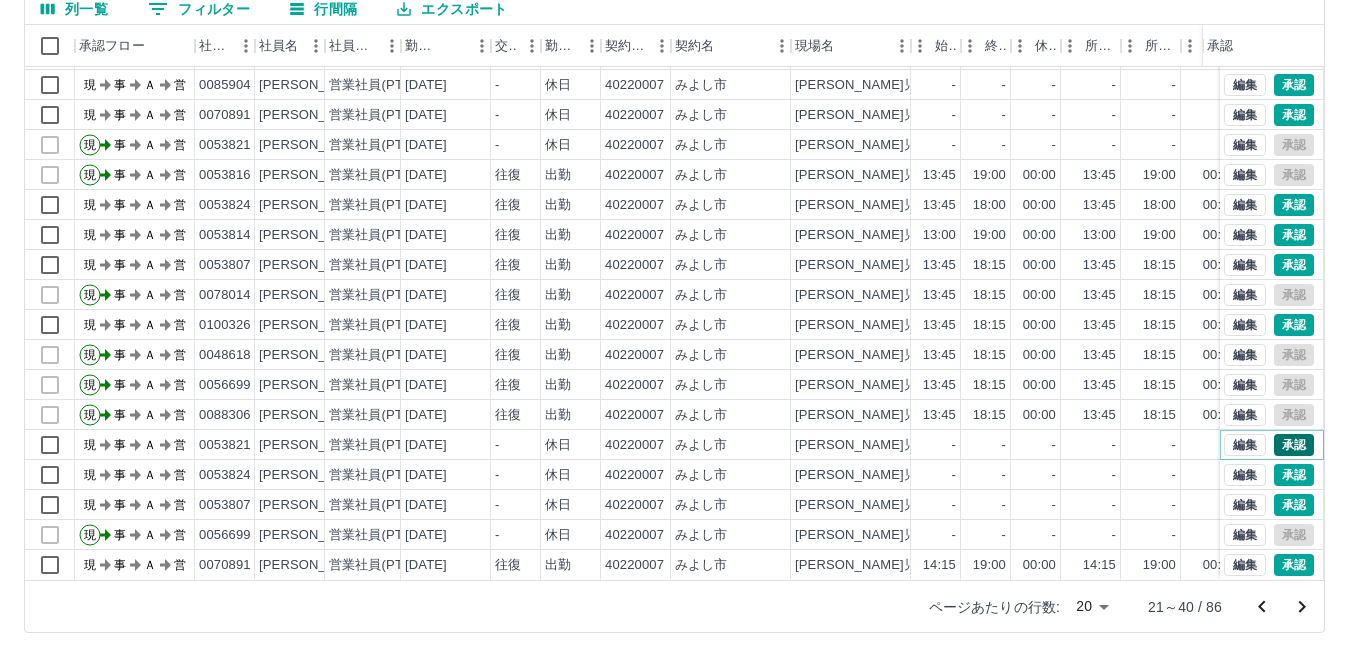 click on "承認" at bounding box center (1294, 445) 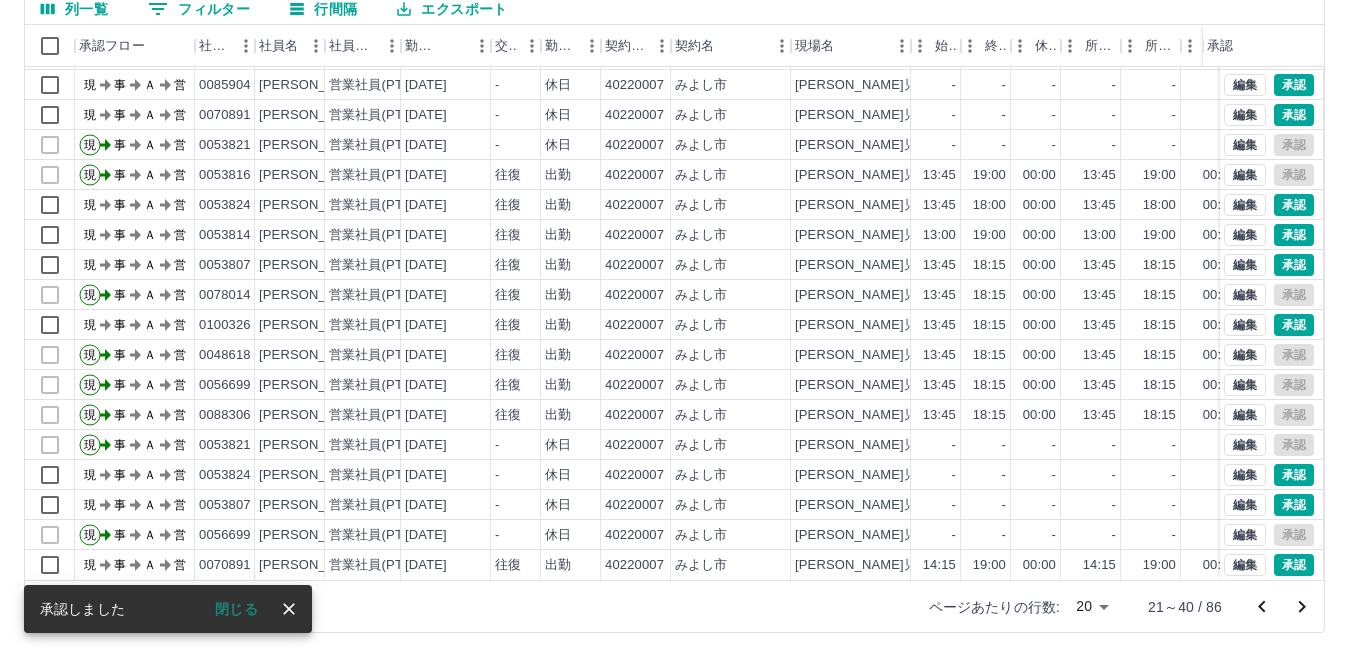 scroll, scrollTop: 104, scrollLeft: 0, axis: vertical 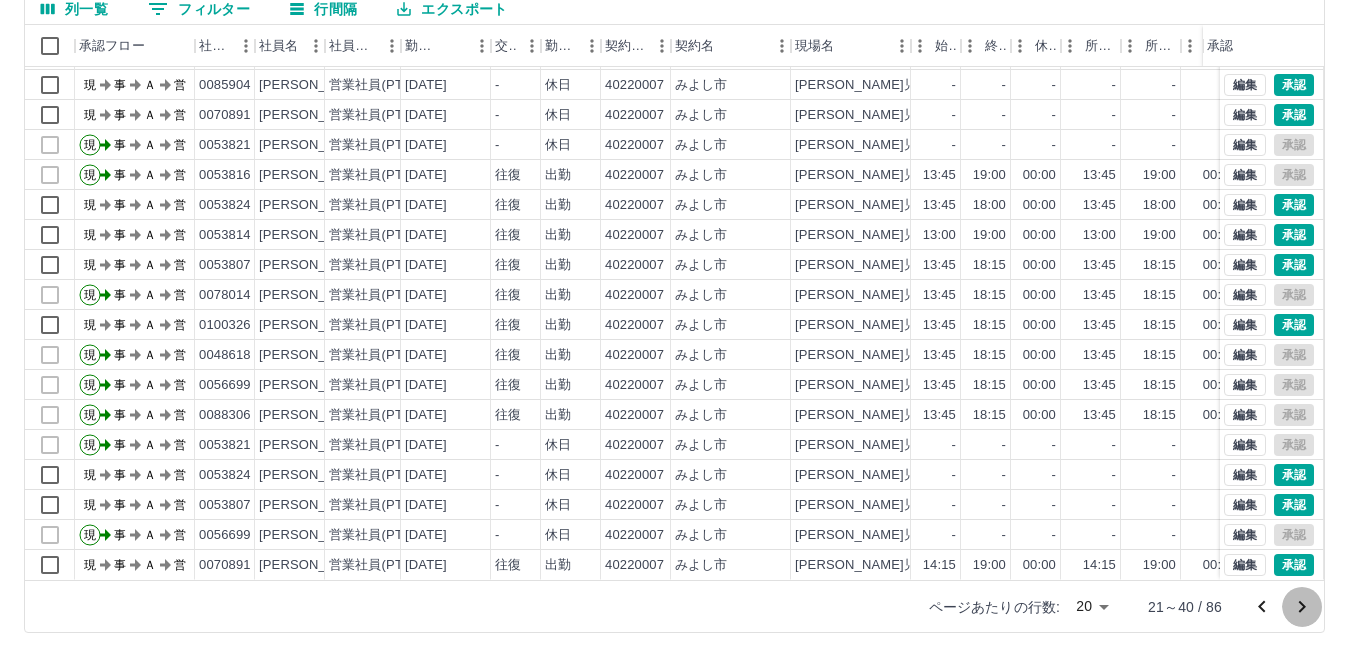 click 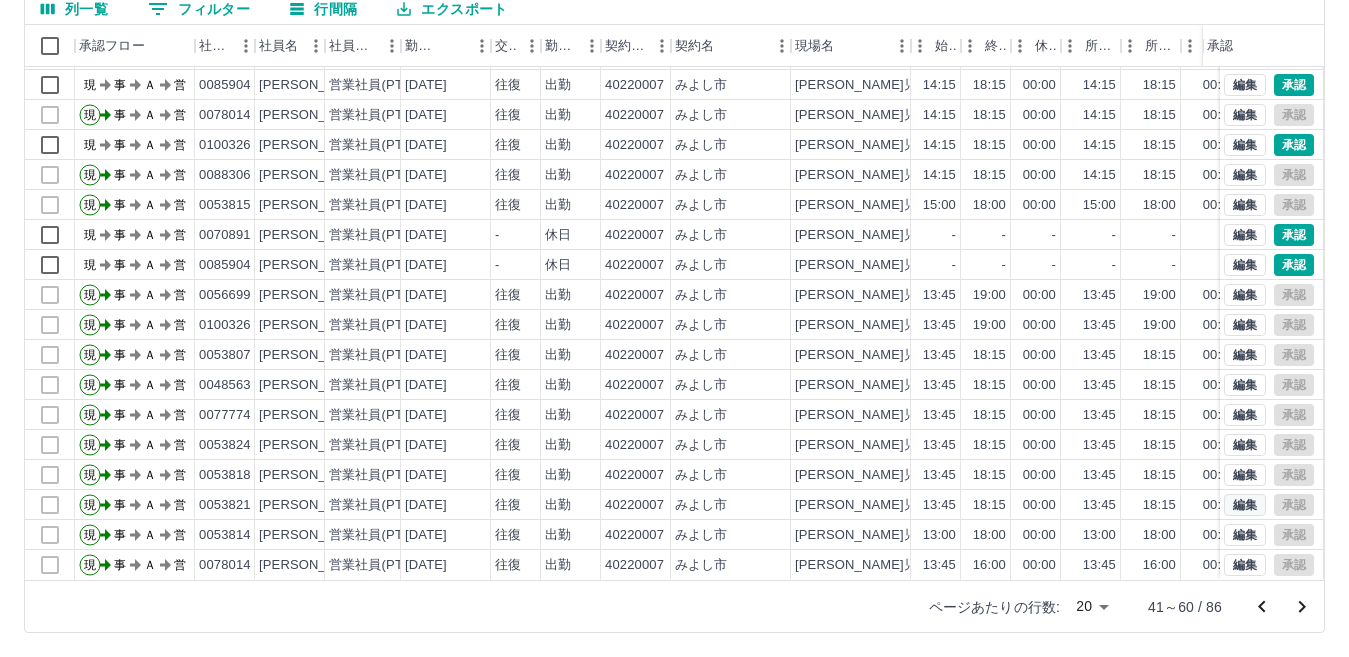 scroll, scrollTop: 104, scrollLeft: 0, axis: vertical 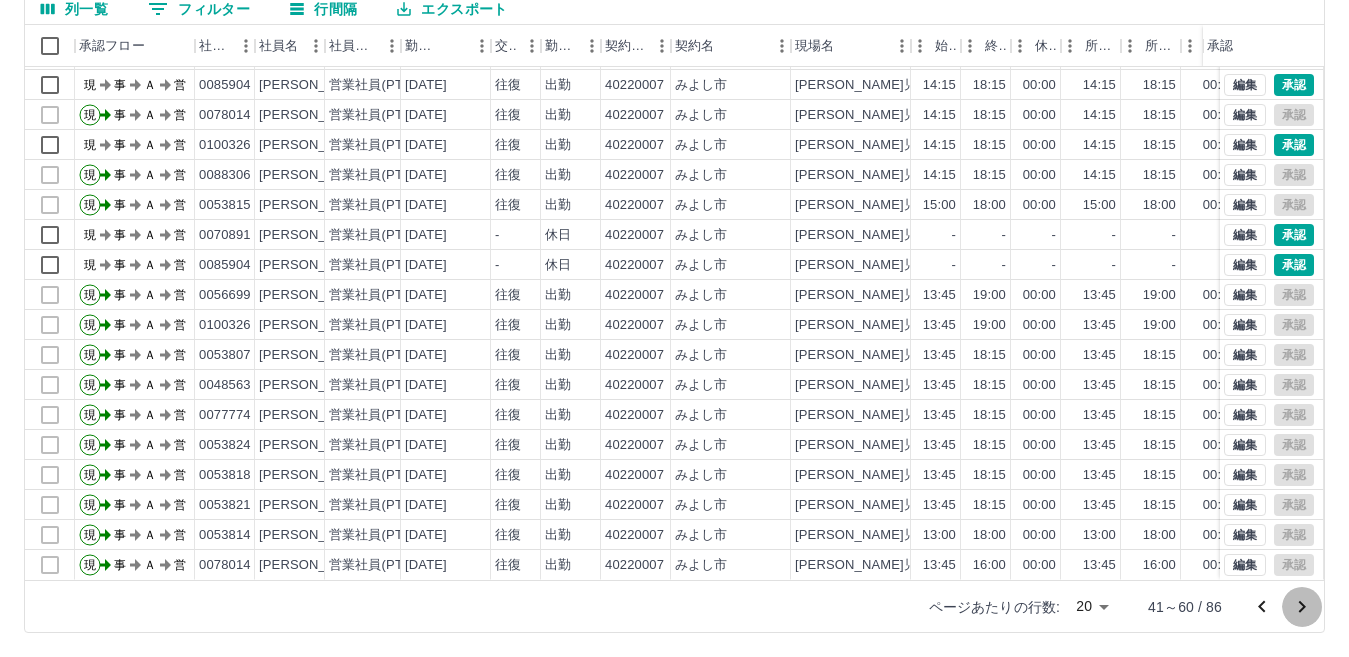 click 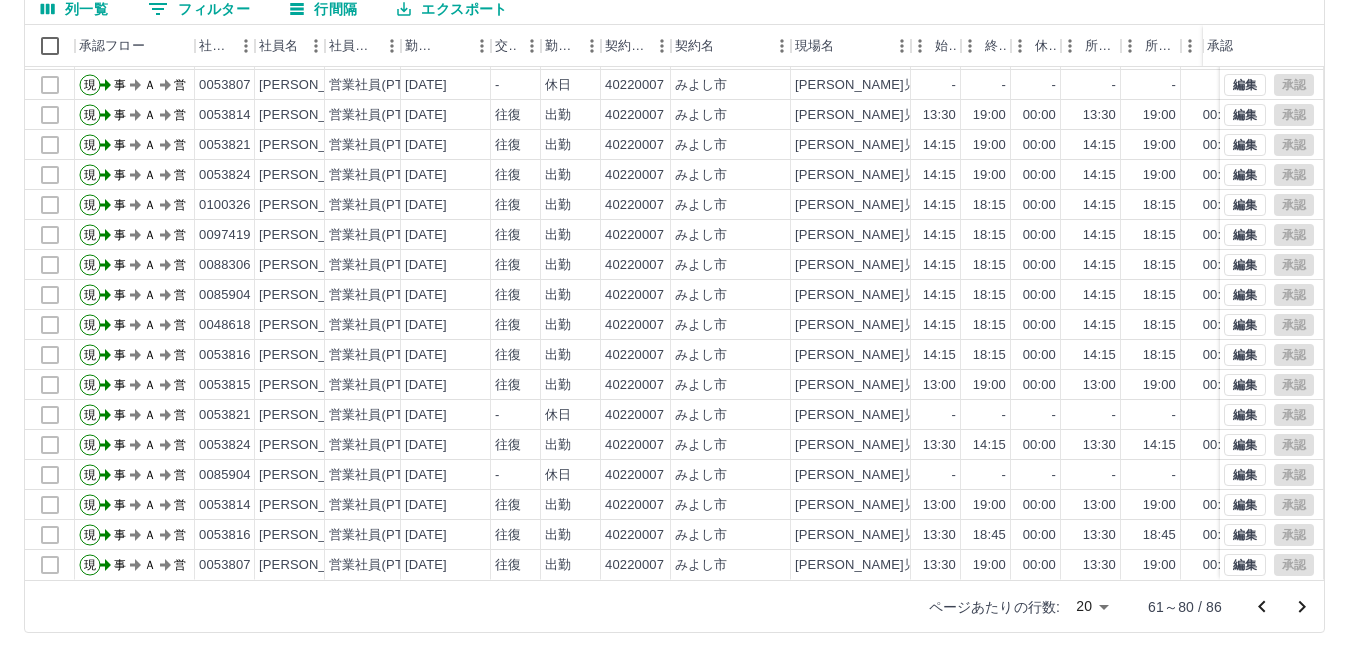 scroll, scrollTop: 104, scrollLeft: 0, axis: vertical 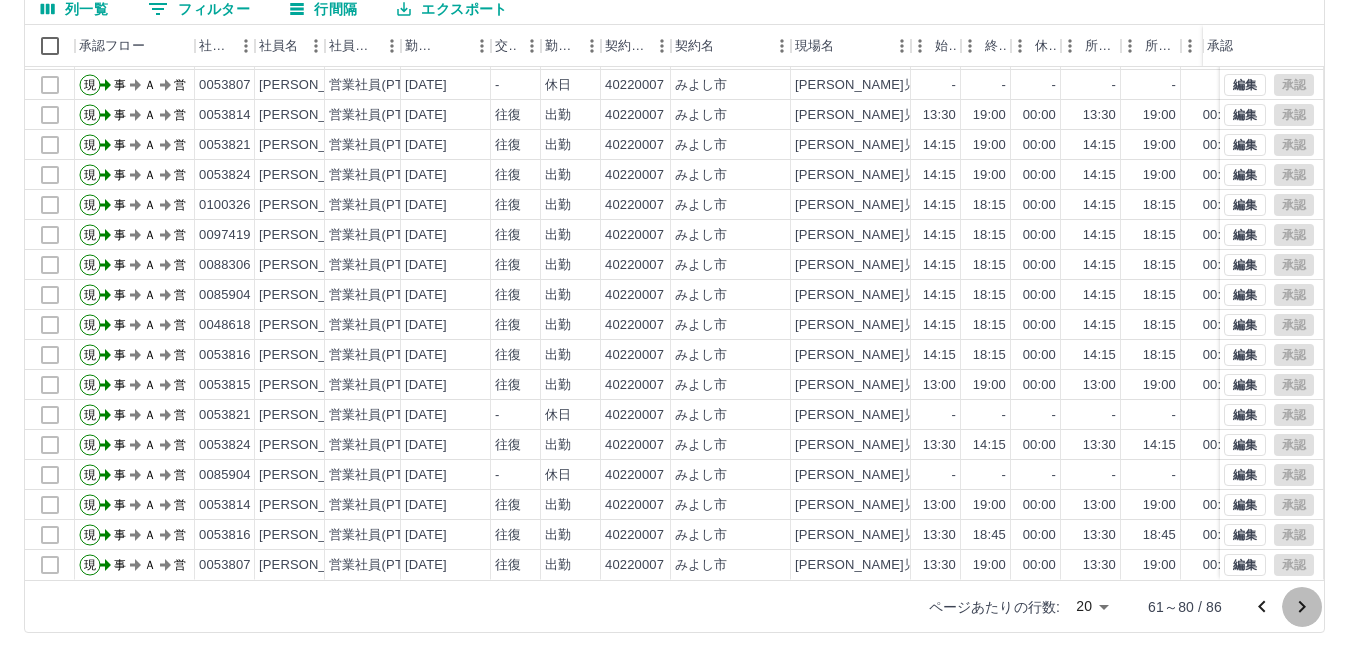 click 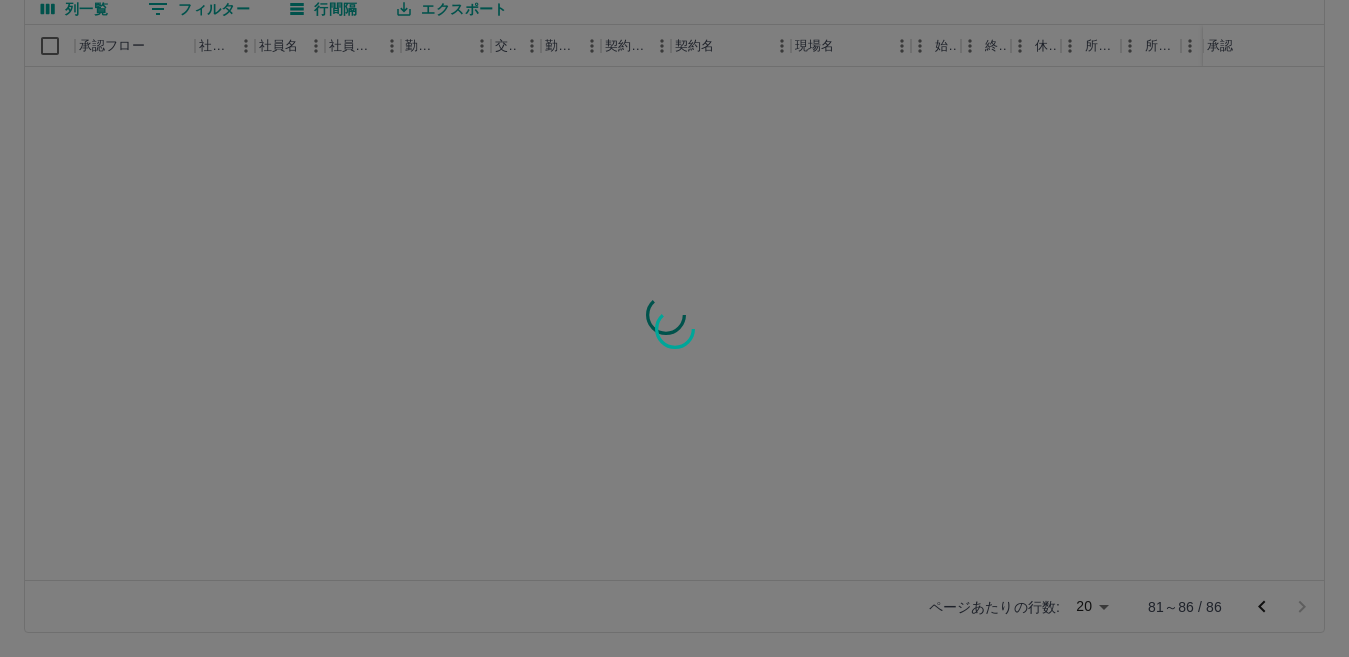 scroll, scrollTop: 0, scrollLeft: 0, axis: both 